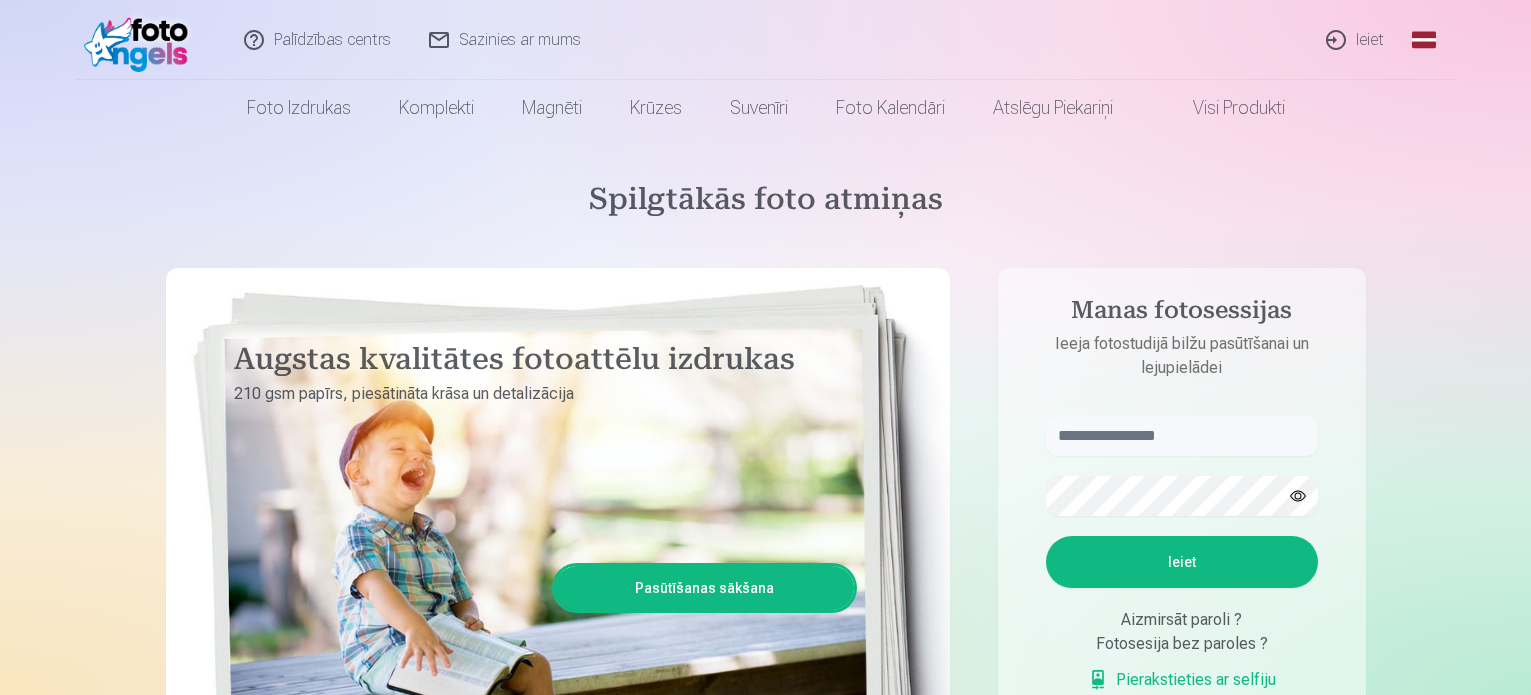 scroll, scrollTop: 0, scrollLeft: 0, axis: both 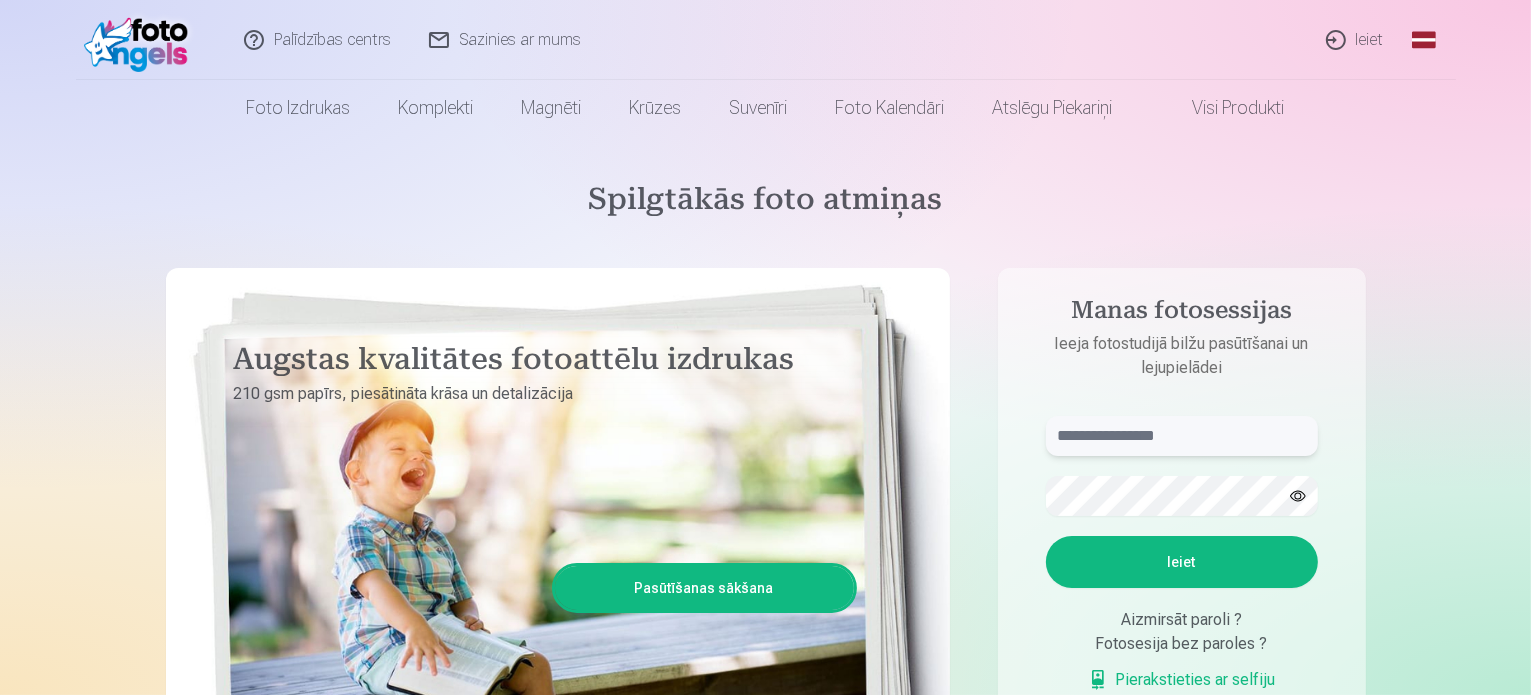 click at bounding box center [1182, 436] 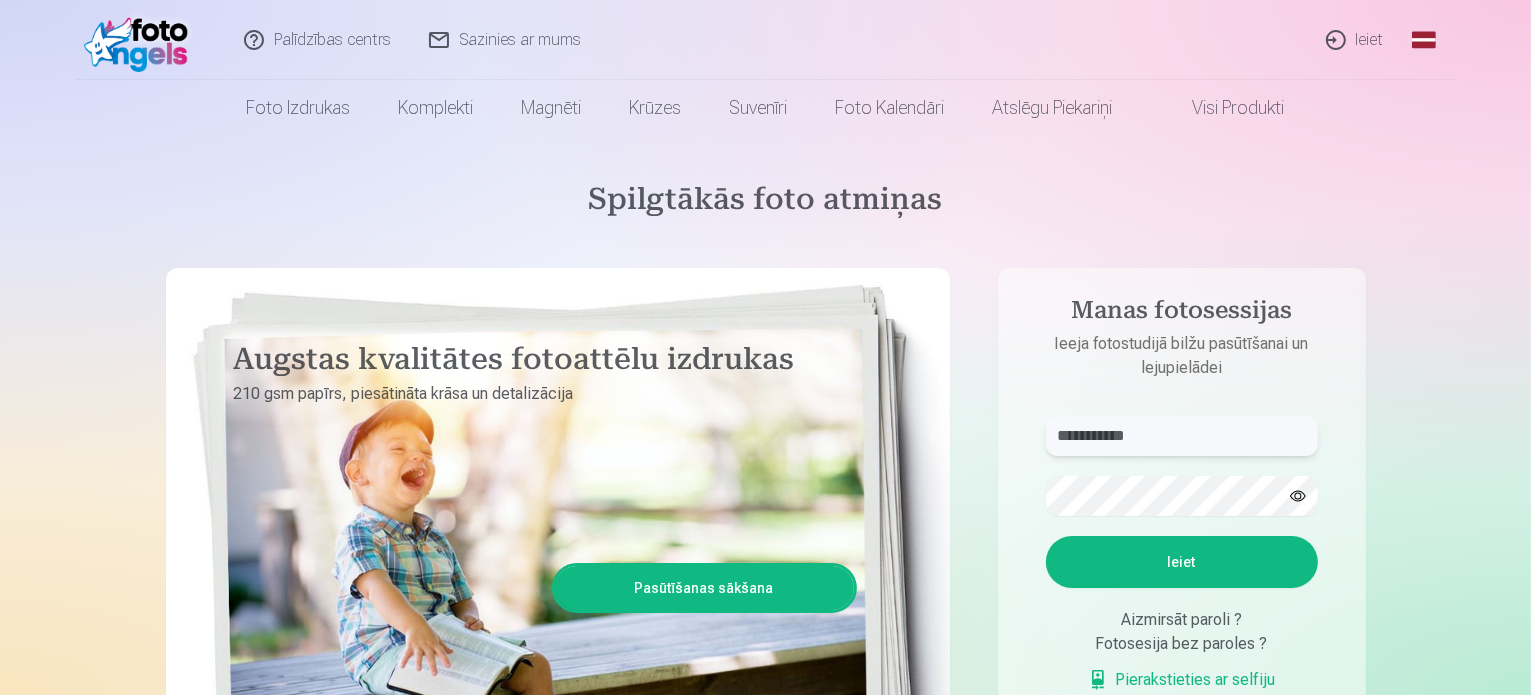 type on "**********" 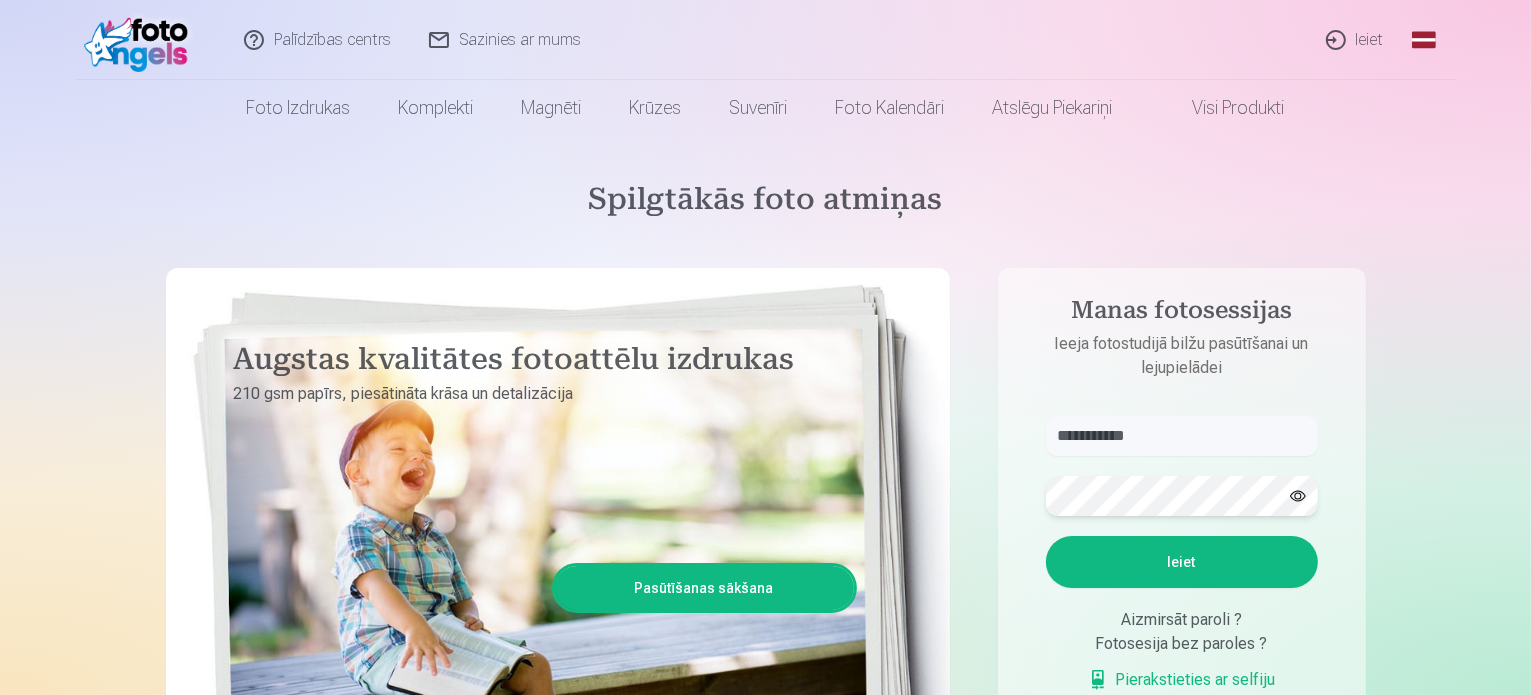 click on "Ieiet" at bounding box center [1182, 562] 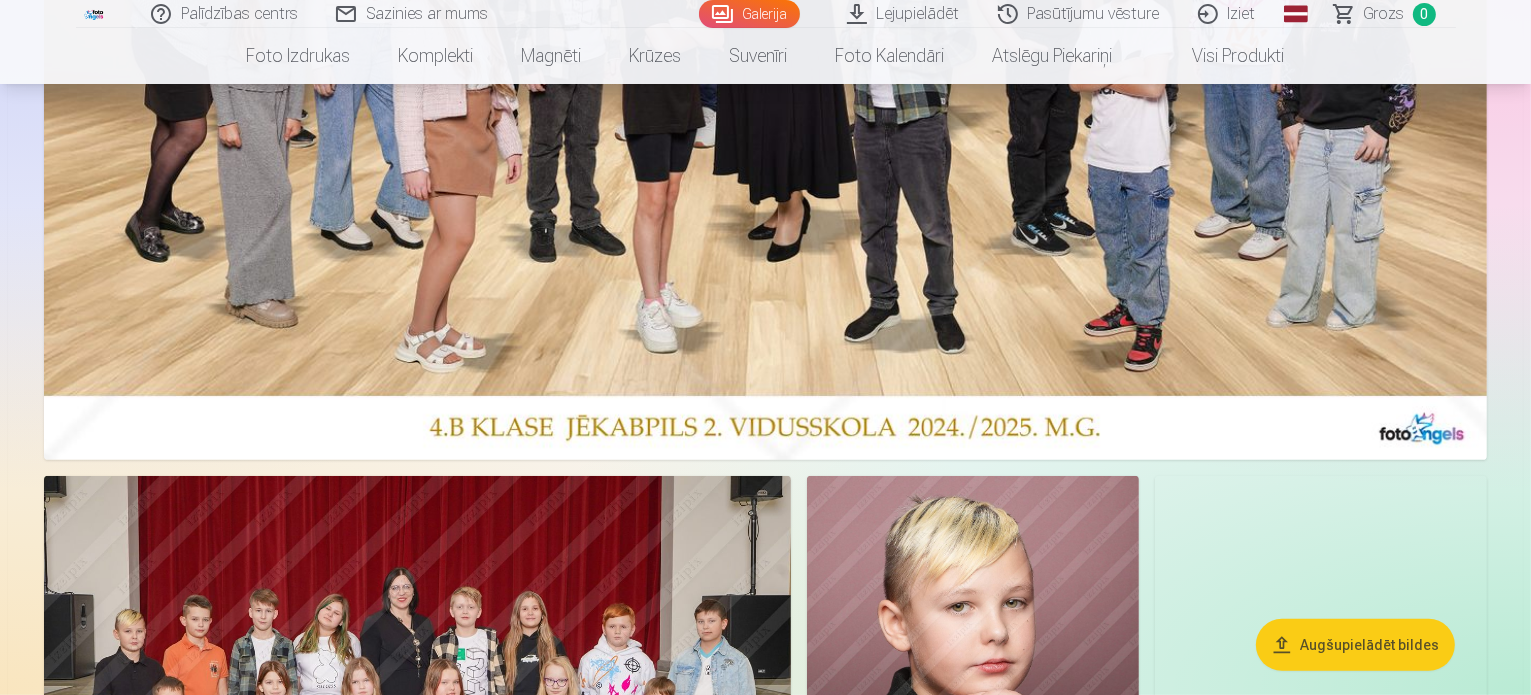 scroll, scrollTop: 500, scrollLeft: 0, axis: vertical 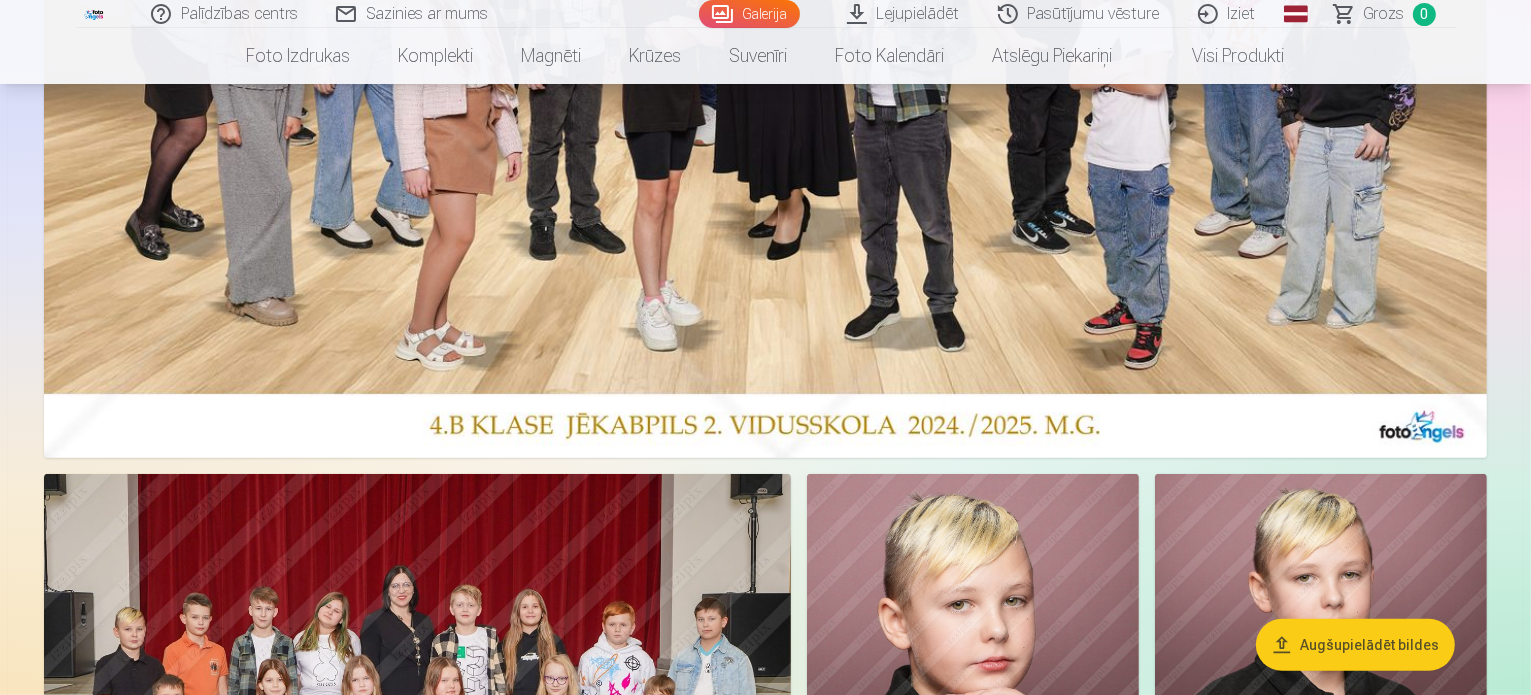click at bounding box center [765, 89] 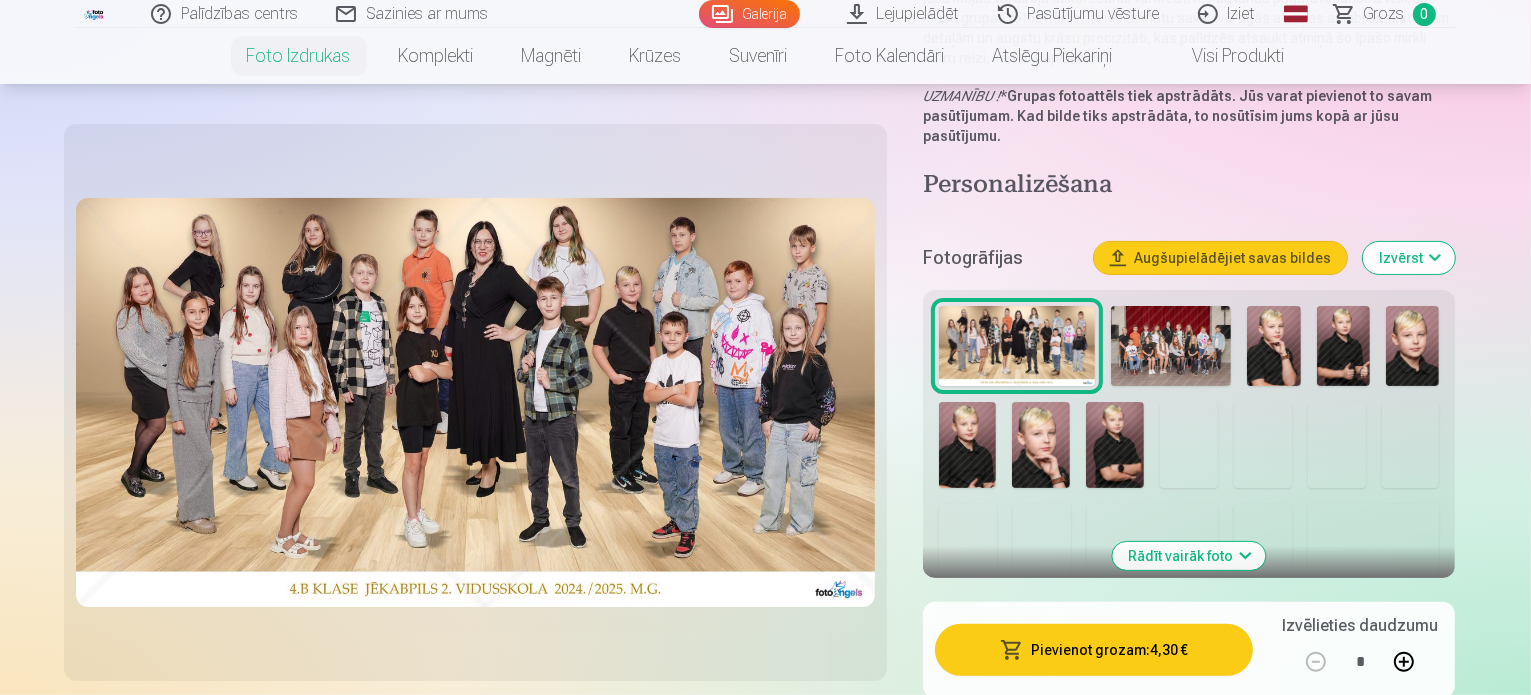 scroll, scrollTop: 400, scrollLeft: 0, axis: vertical 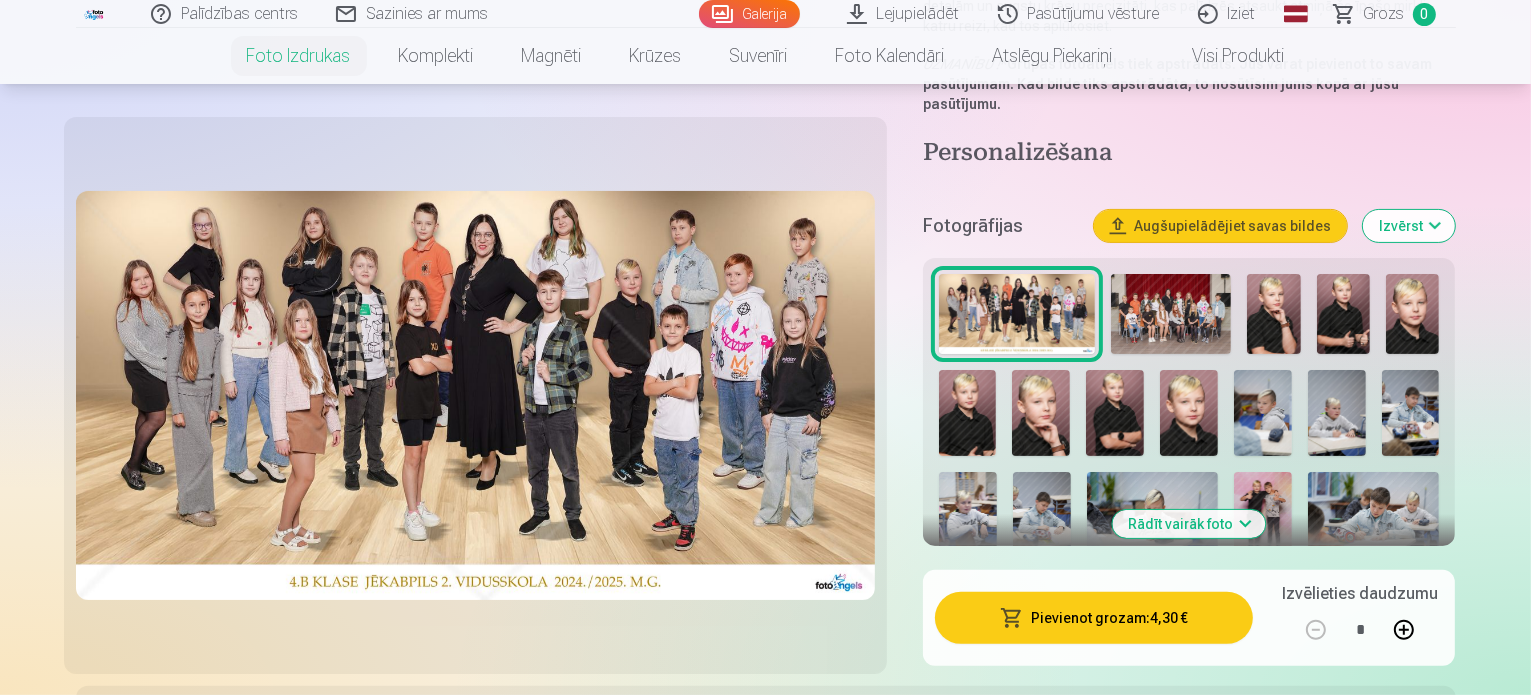 click at bounding box center (1171, 314) 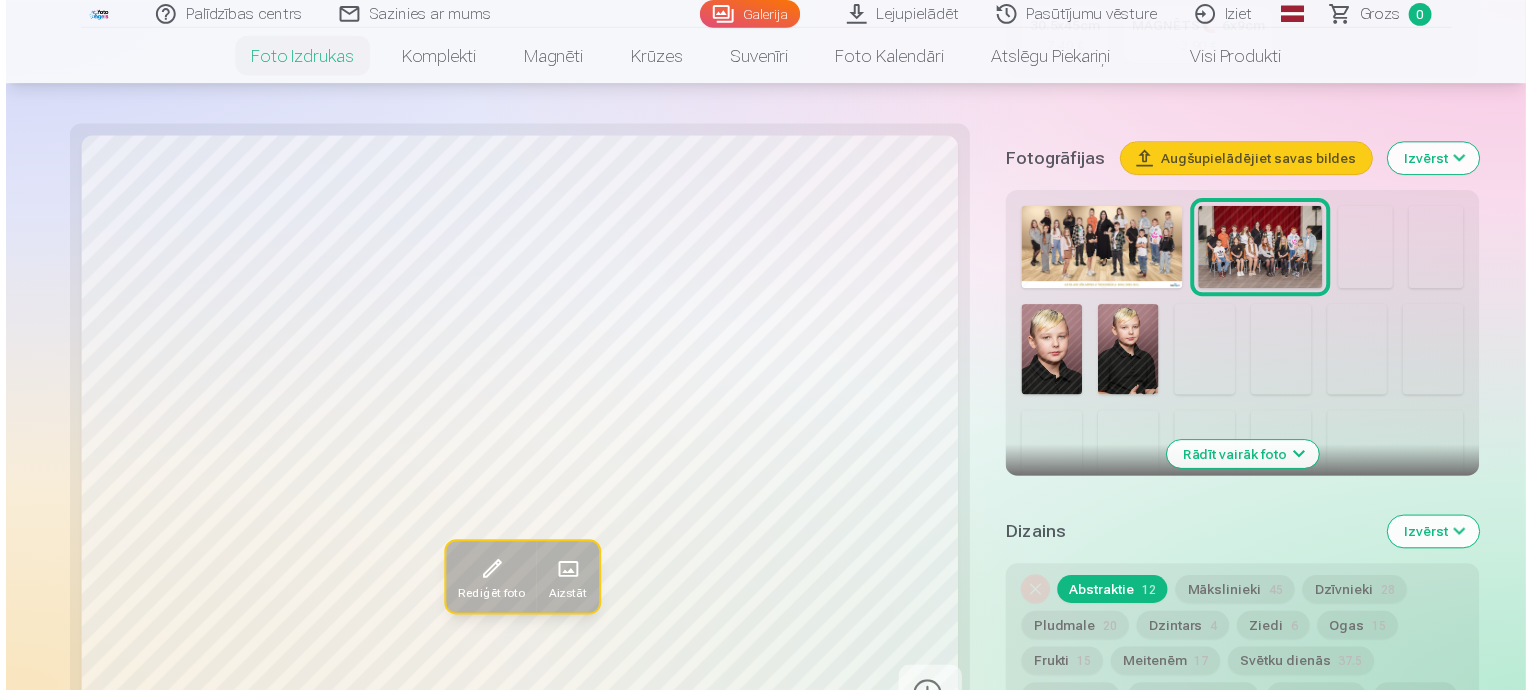 scroll, scrollTop: 600, scrollLeft: 0, axis: vertical 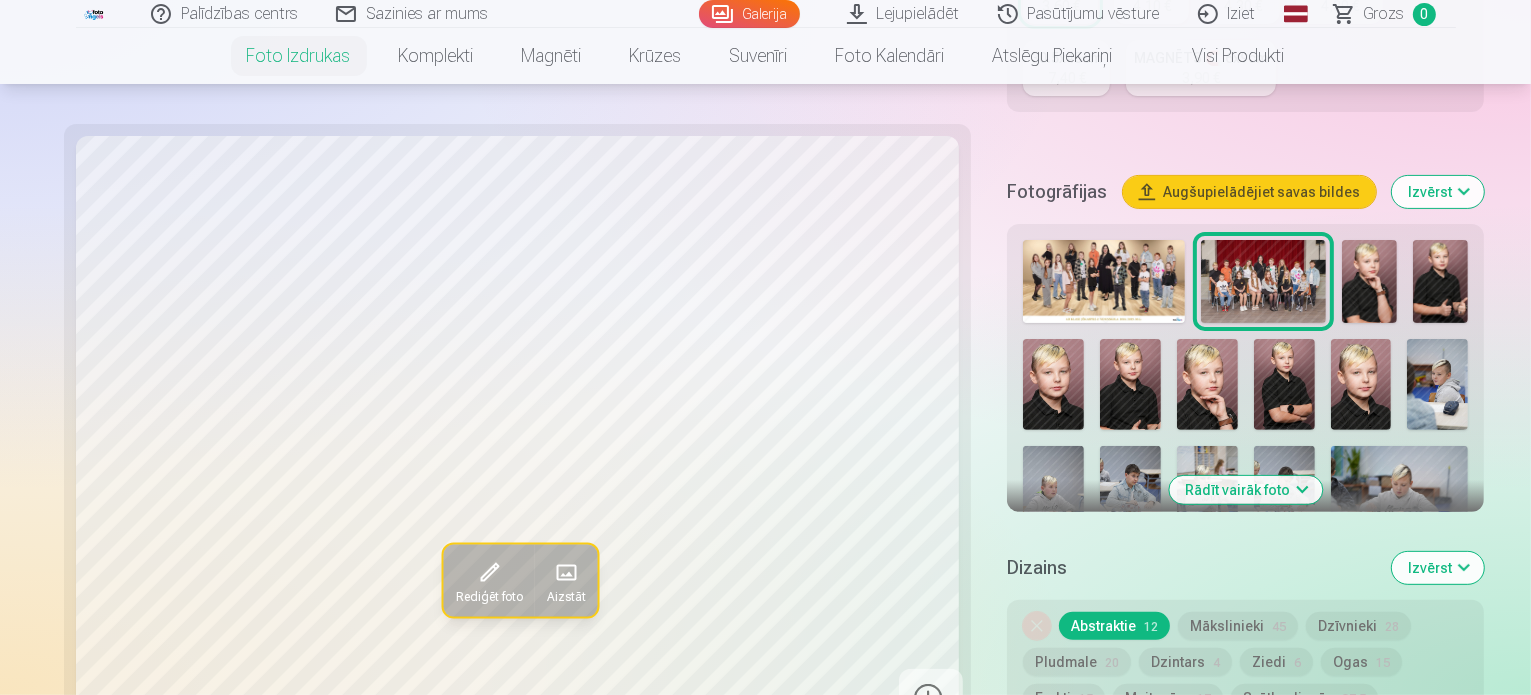 click at bounding box center (1104, 281) 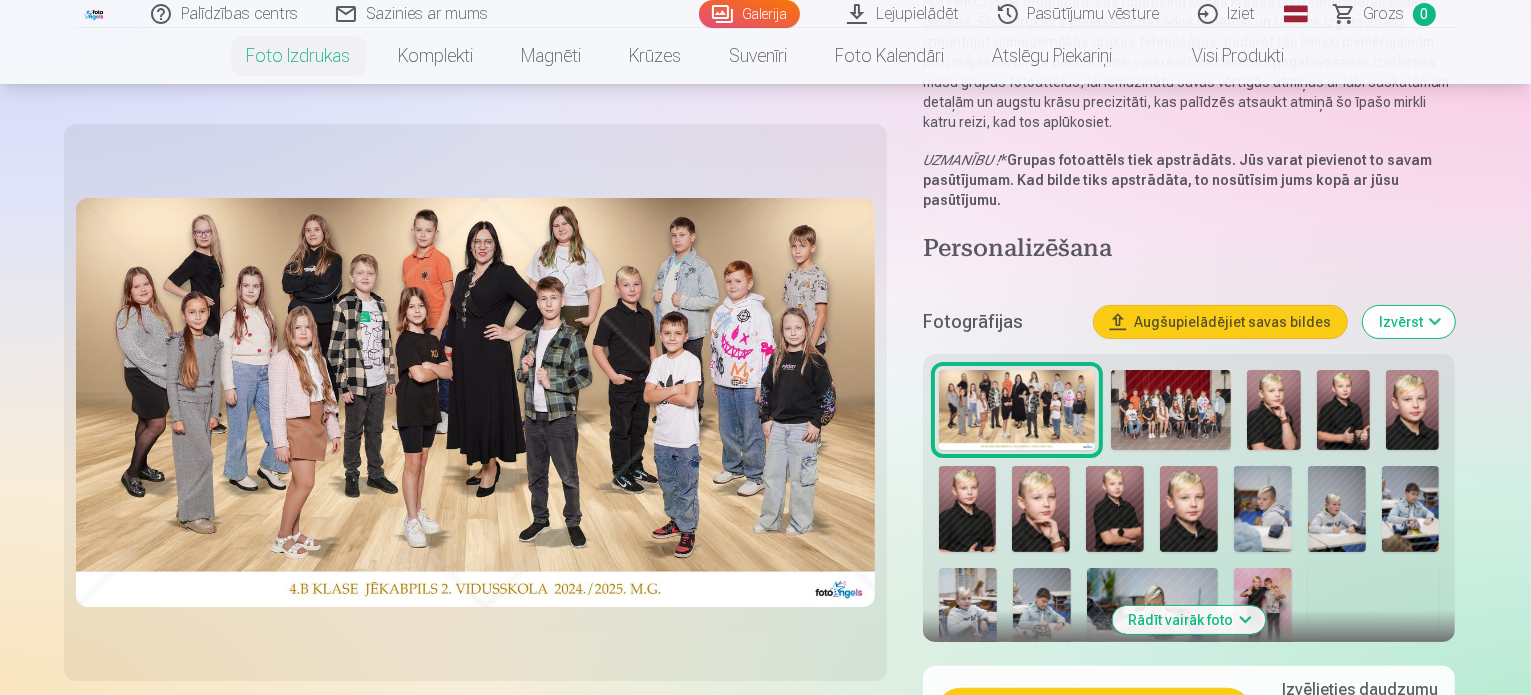 scroll, scrollTop: 300, scrollLeft: 0, axis: vertical 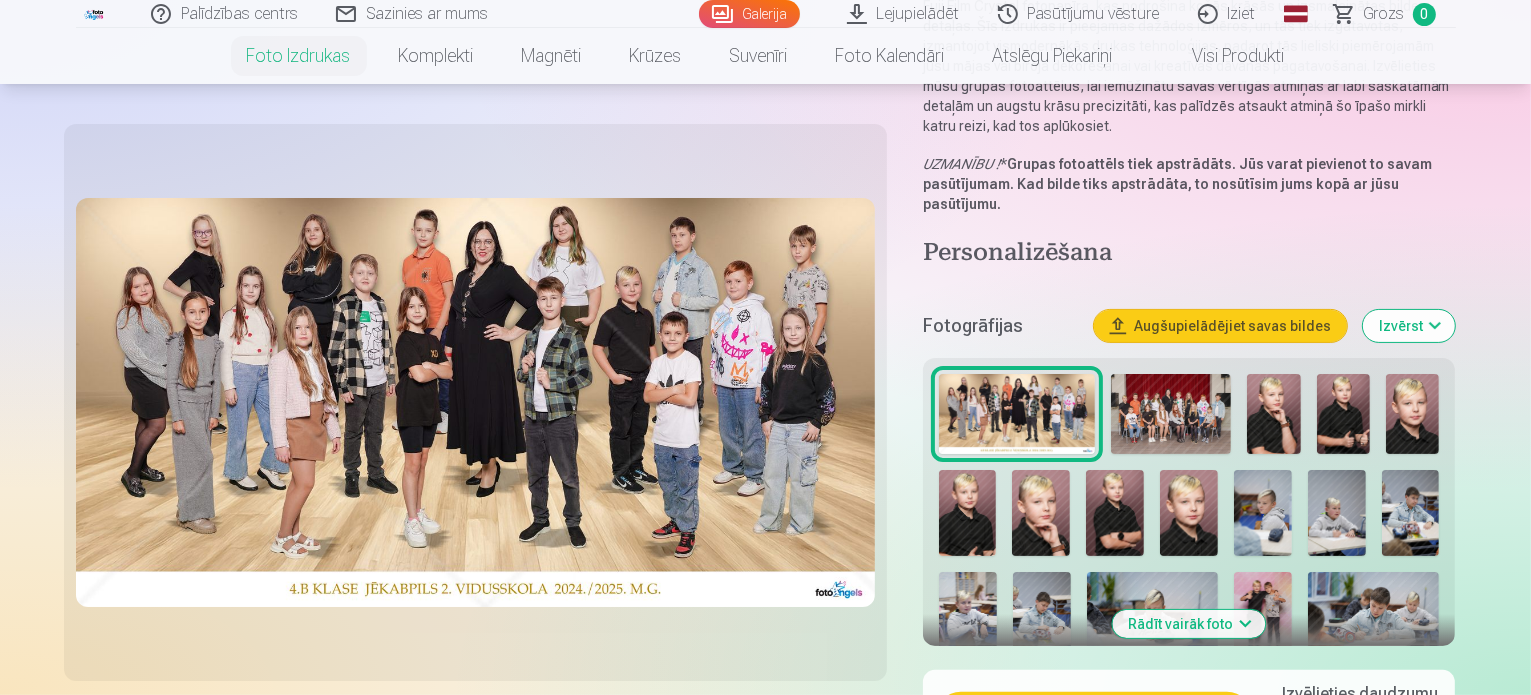 click at bounding box center (1171, 414) 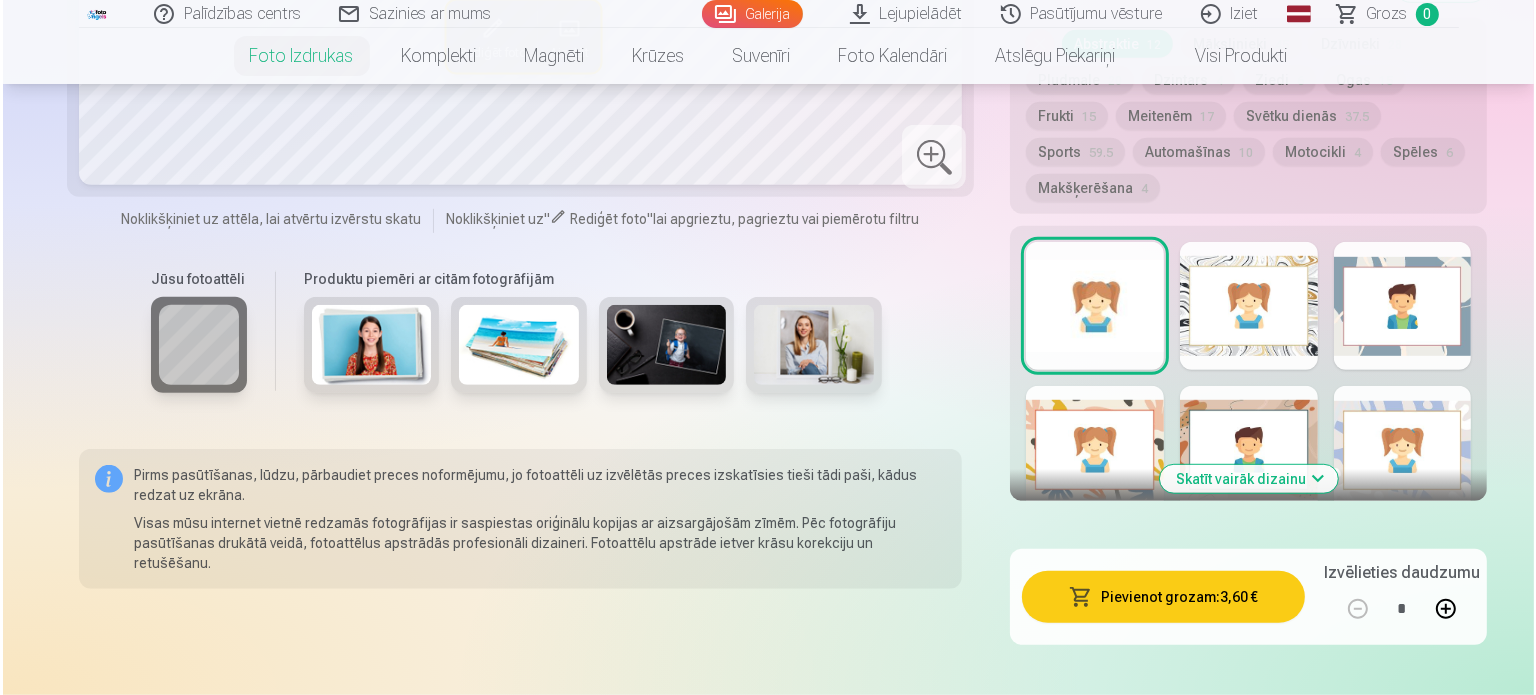 scroll, scrollTop: 1200, scrollLeft: 0, axis: vertical 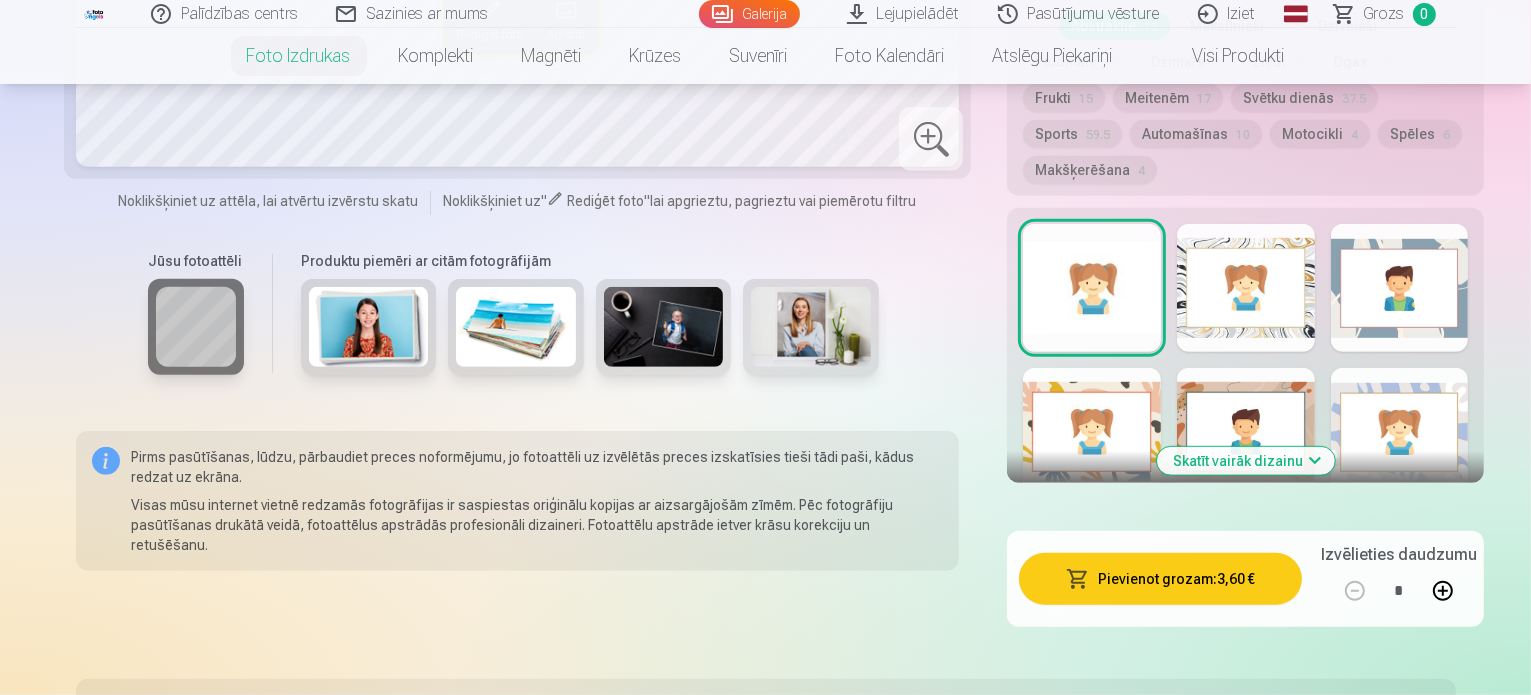 click on "Pievienot grozam :  3,60 €" at bounding box center [1160, 579] 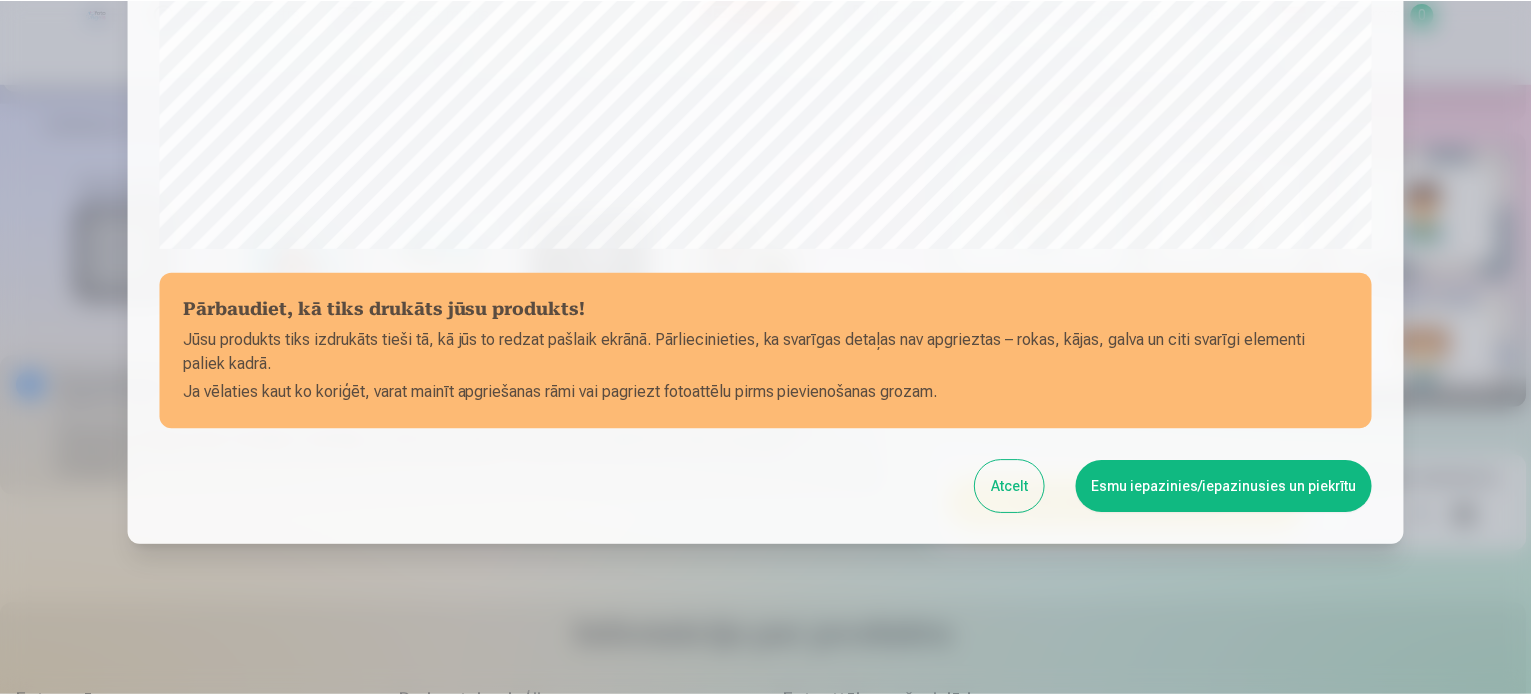 scroll, scrollTop: 744, scrollLeft: 0, axis: vertical 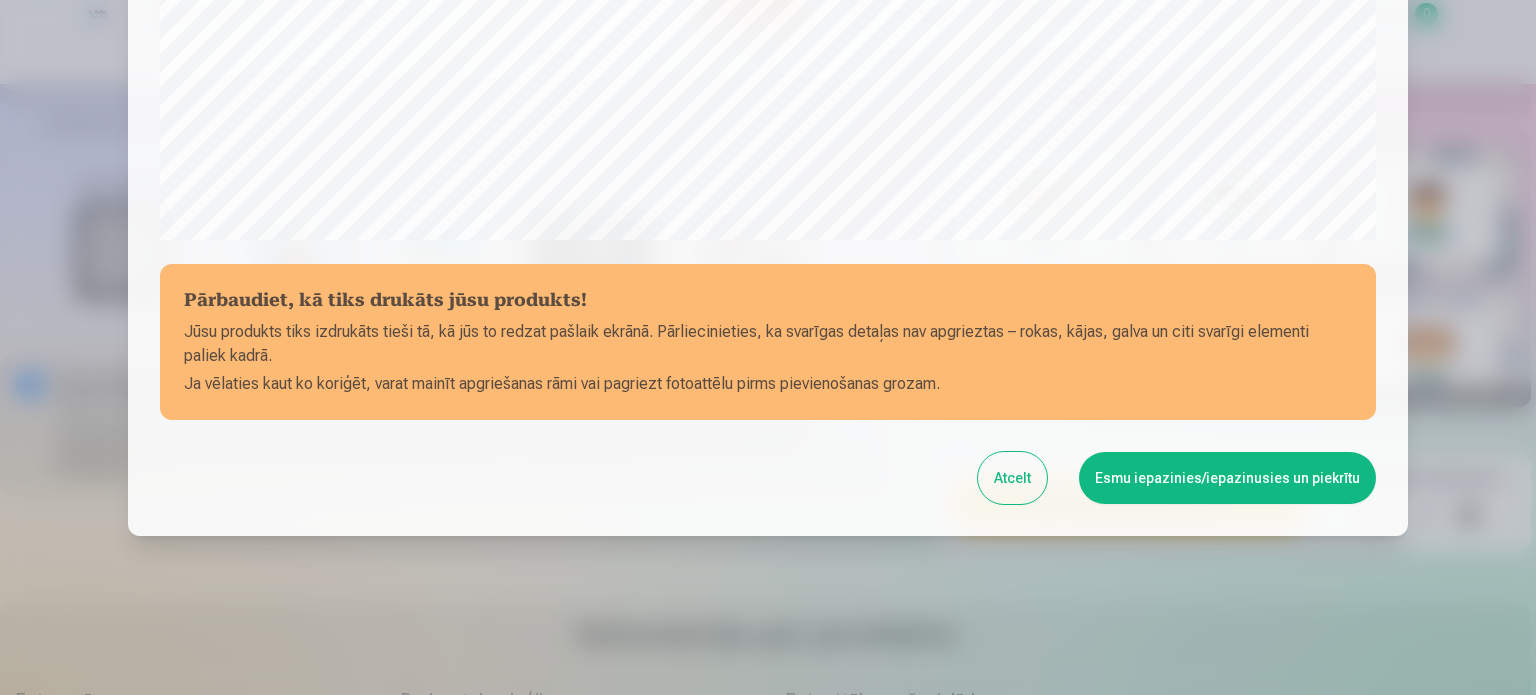 click on "Esmu iepazinies/iepazinusies un piekrītu" at bounding box center [1227, 478] 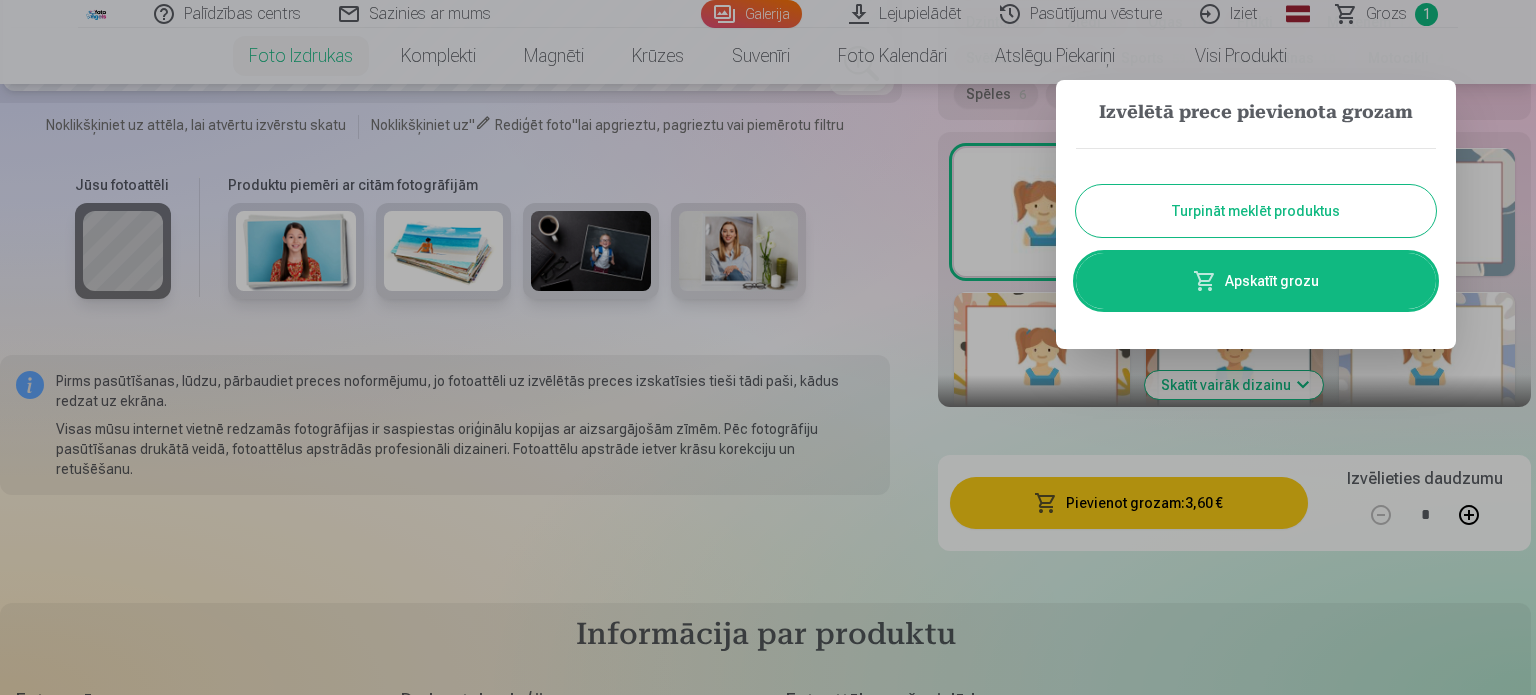 click on "Turpināt meklēt produktus" at bounding box center [1256, 211] 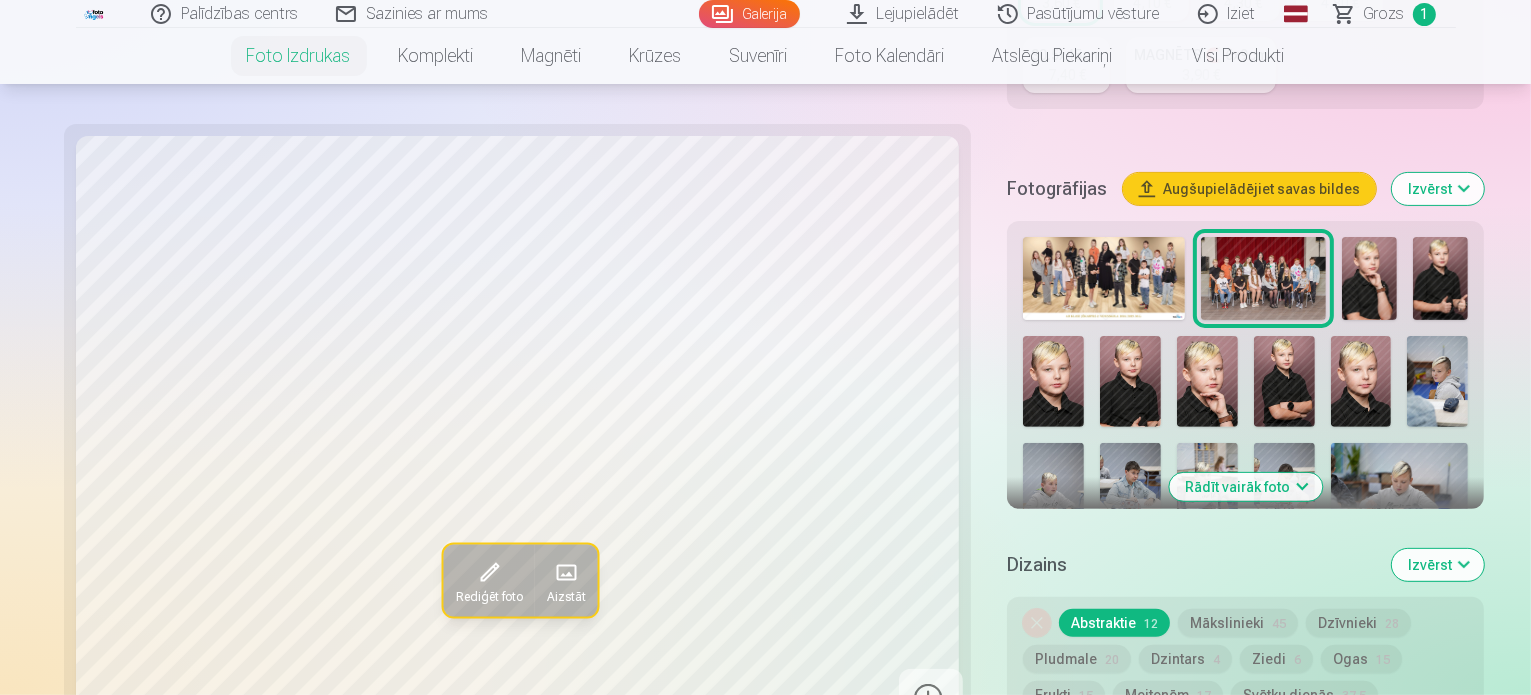 scroll, scrollTop: 600, scrollLeft: 0, axis: vertical 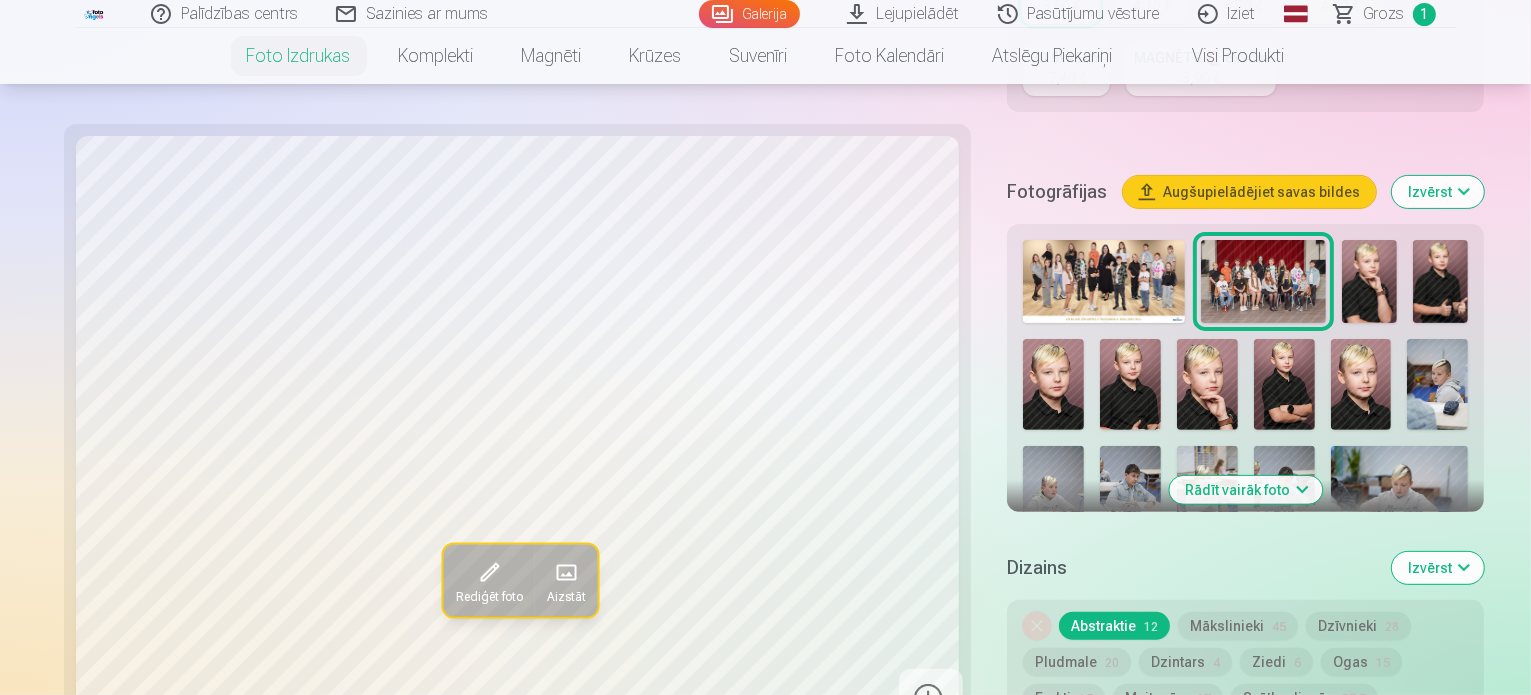 click at bounding box center (1369, 281) 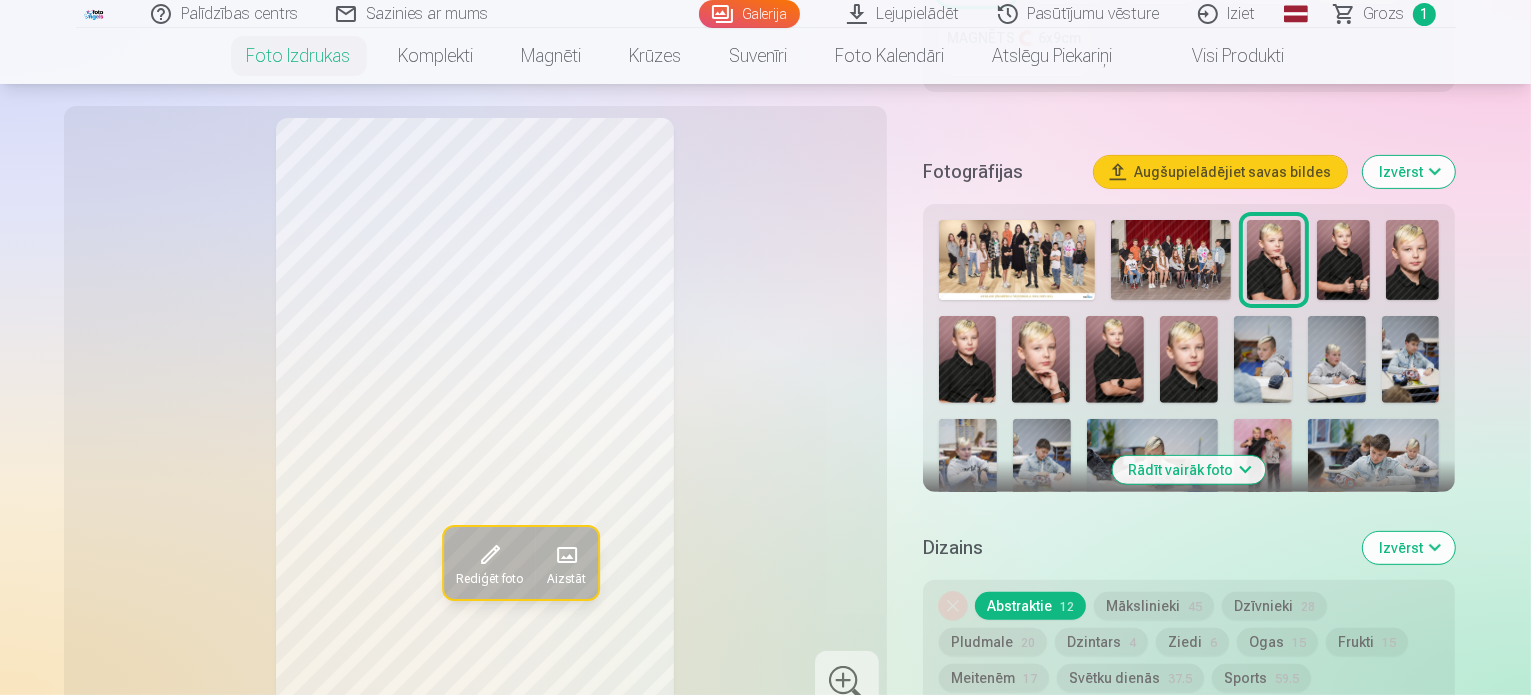 click at bounding box center (1343, 260) 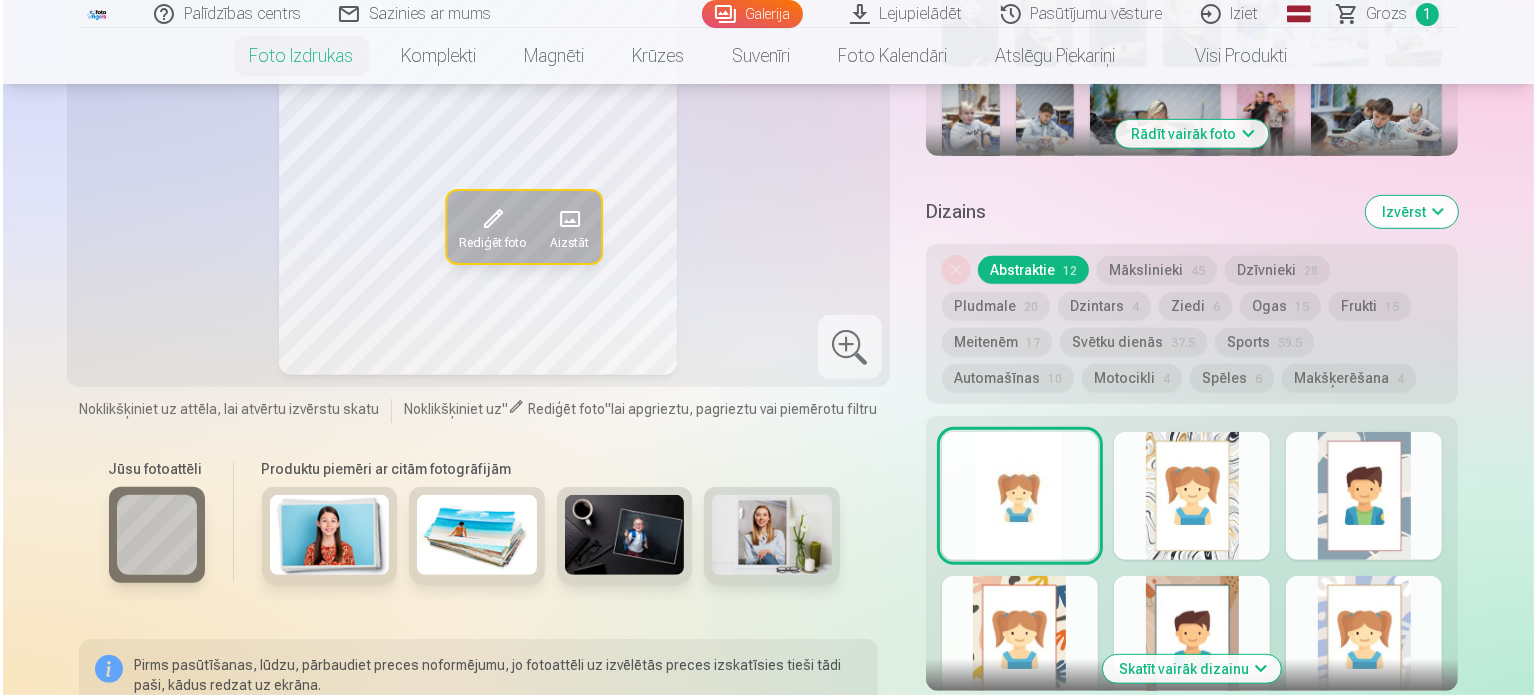 scroll, scrollTop: 1100, scrollLeft: 0, axis: vertical 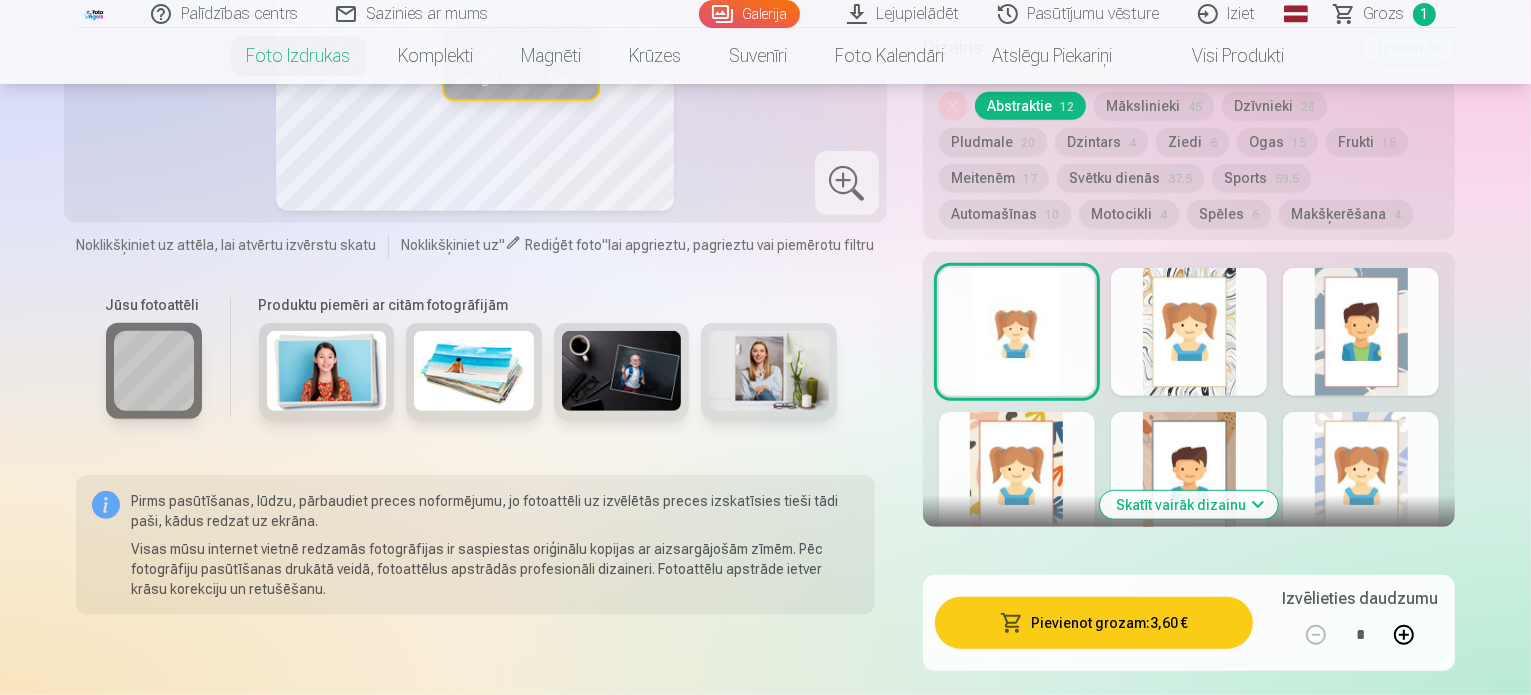 click on "Pievienot grozam :  3,60 €" at bounding box center [1094, 623] 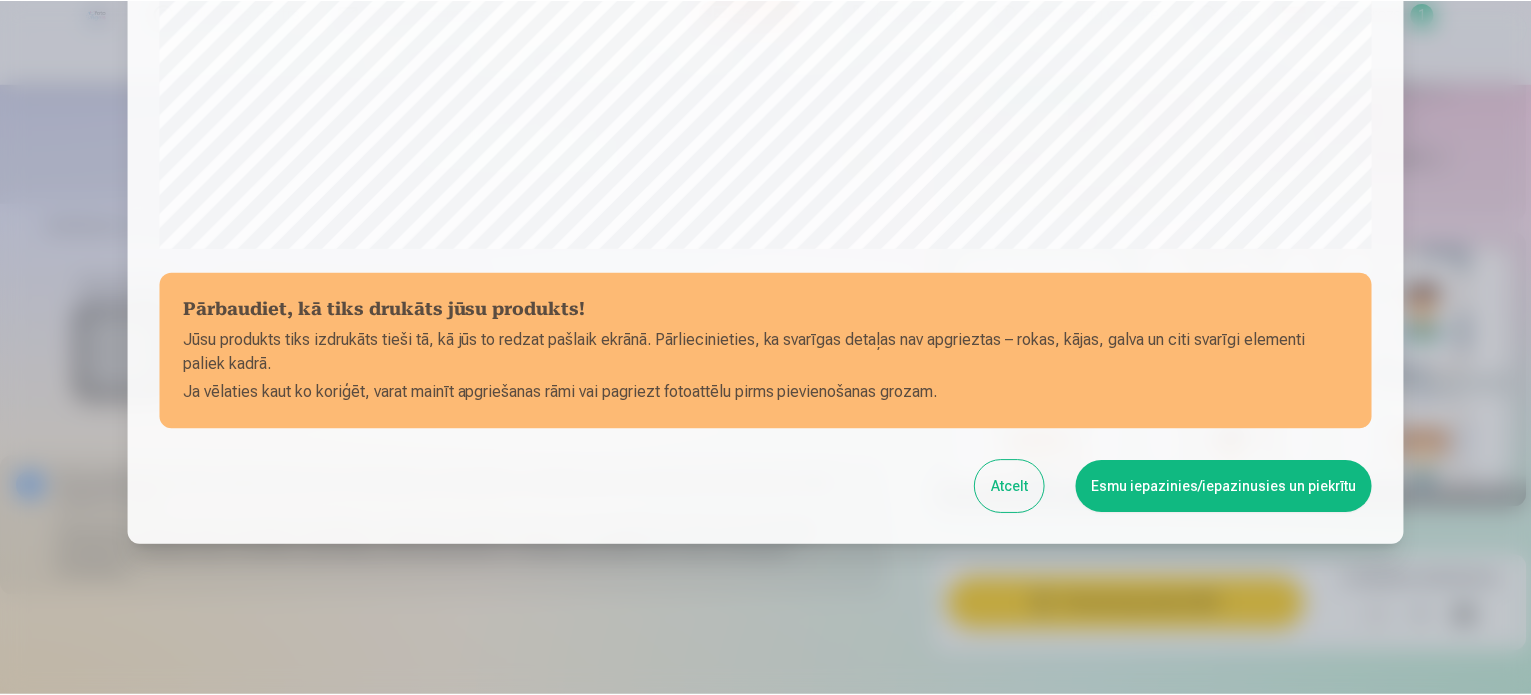scroll, scrollTop: 744, scrollLeft: 0, axis: vertical 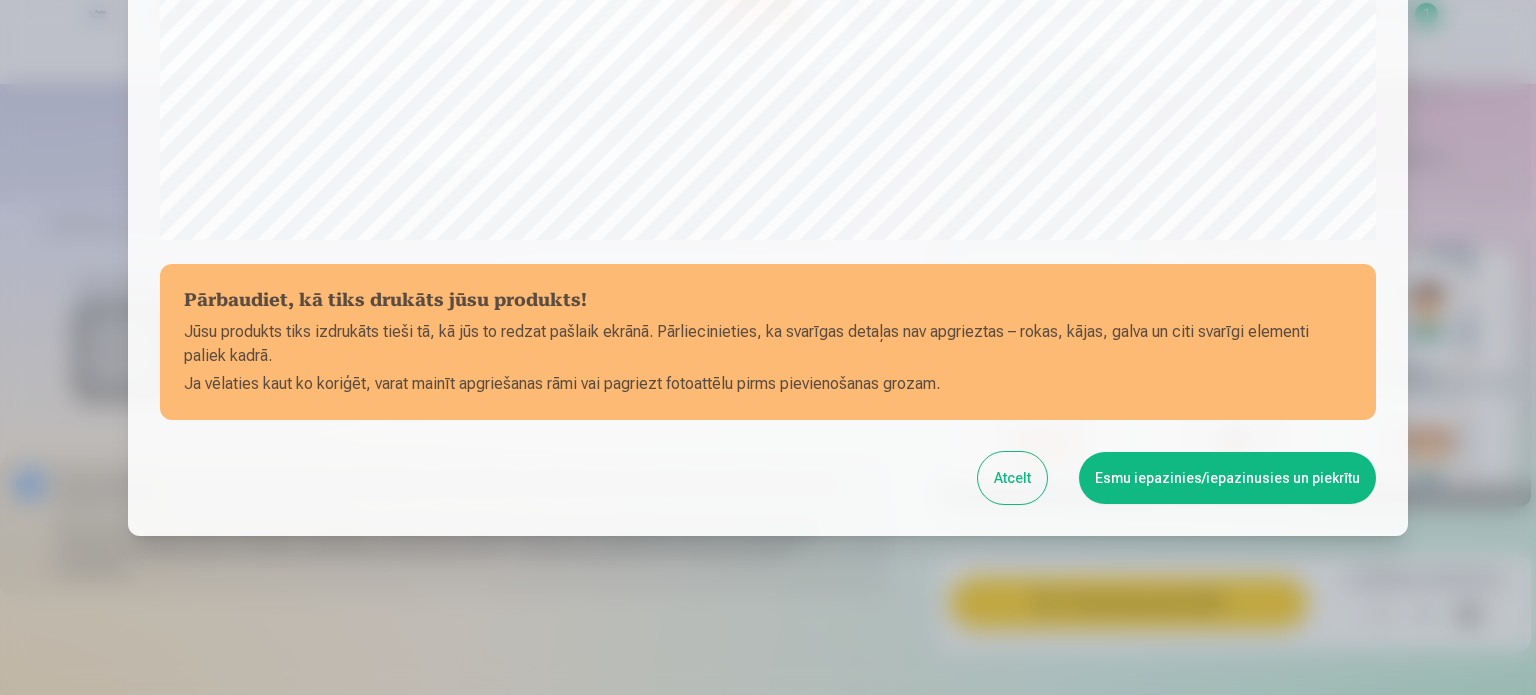 click on "Esmu iepazinies/iepazinusies un piekrītu" at bounding box center (1227, 478) 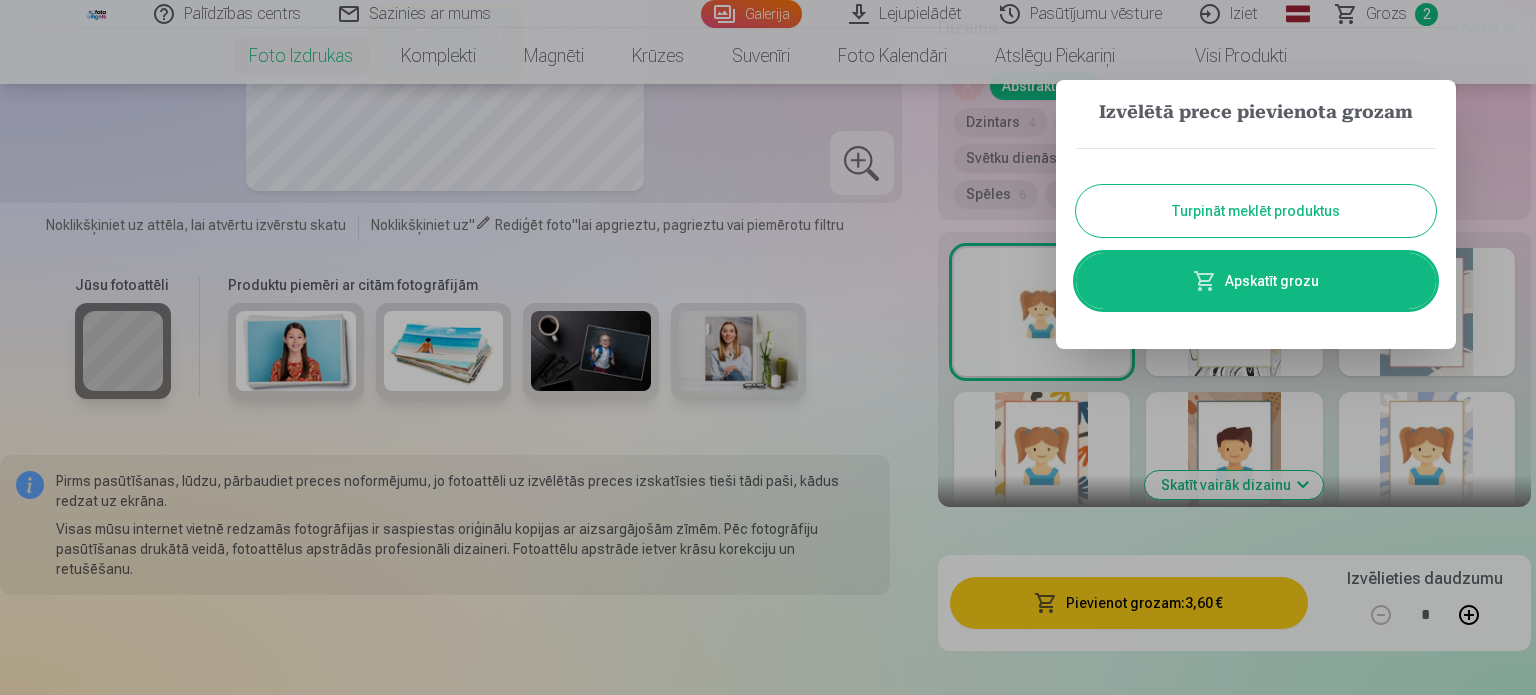 click on "Turpināt meklēt produktus" at bounding box center (1256, 211) 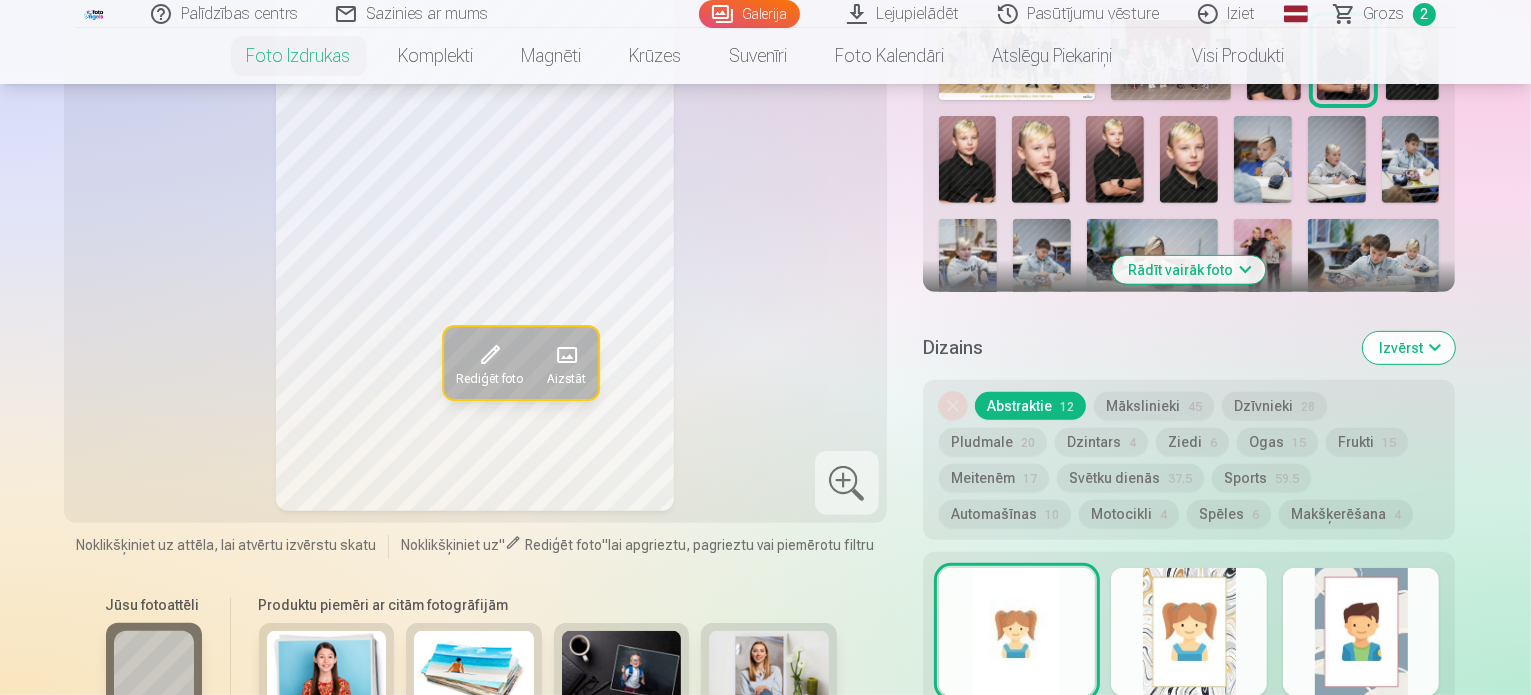 scroll, scrollTop: 700, scrollLeft: 0, axis: vertical 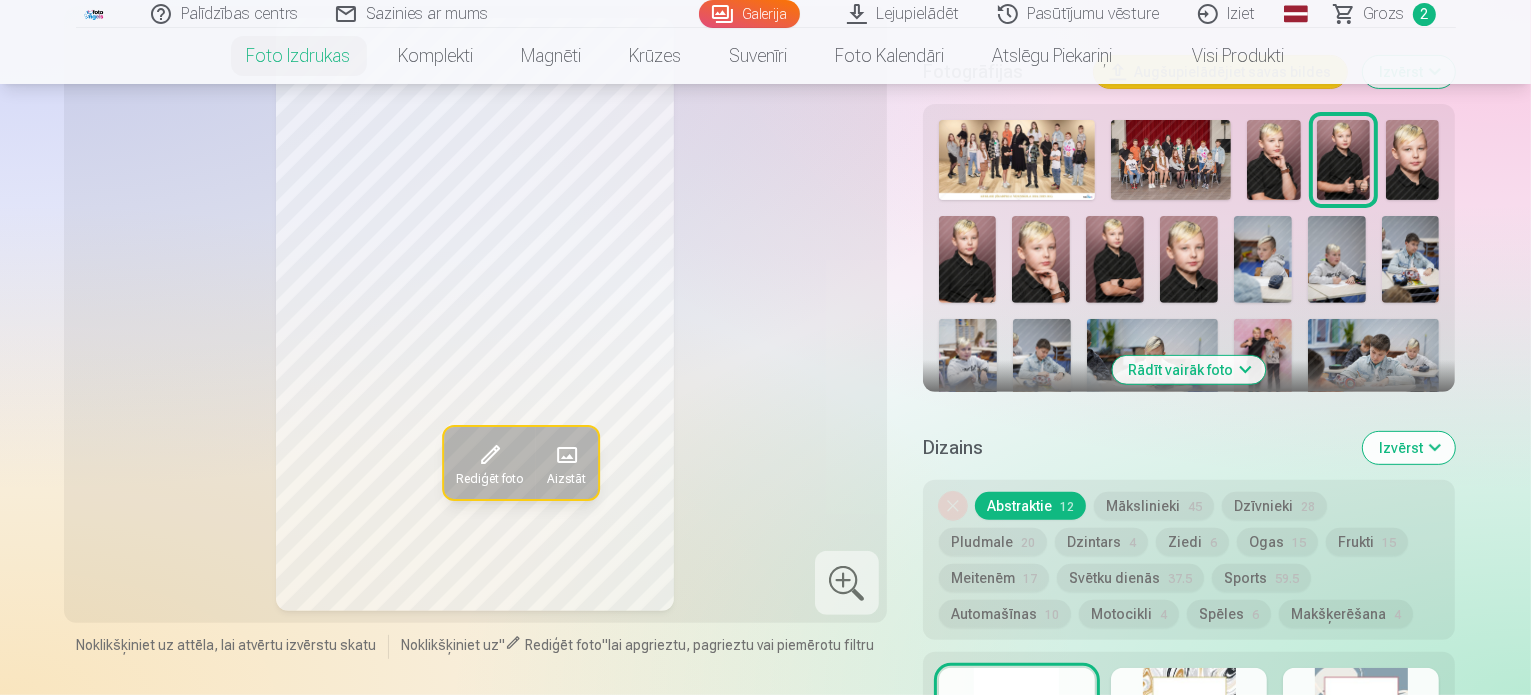 click at bounding box center (1412, 160) 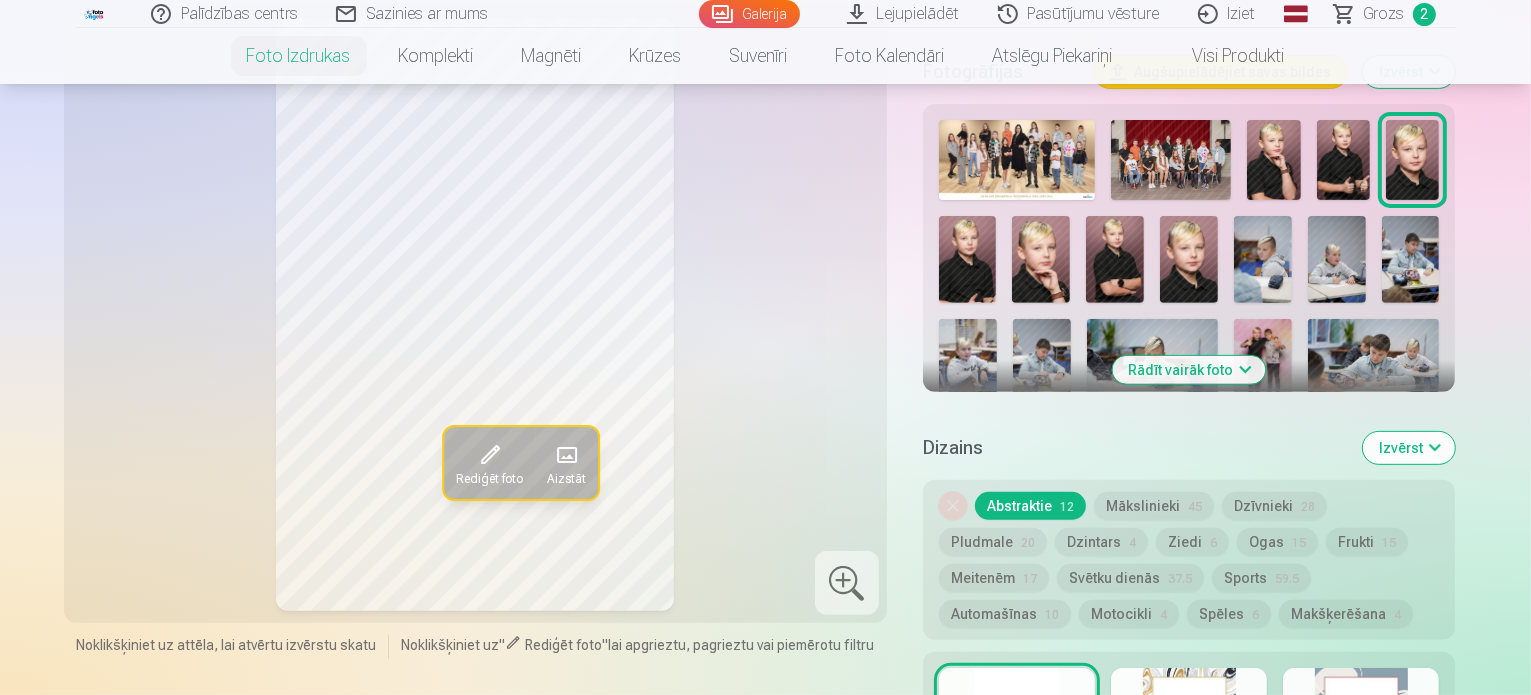 click at bounding box center (968, 259) 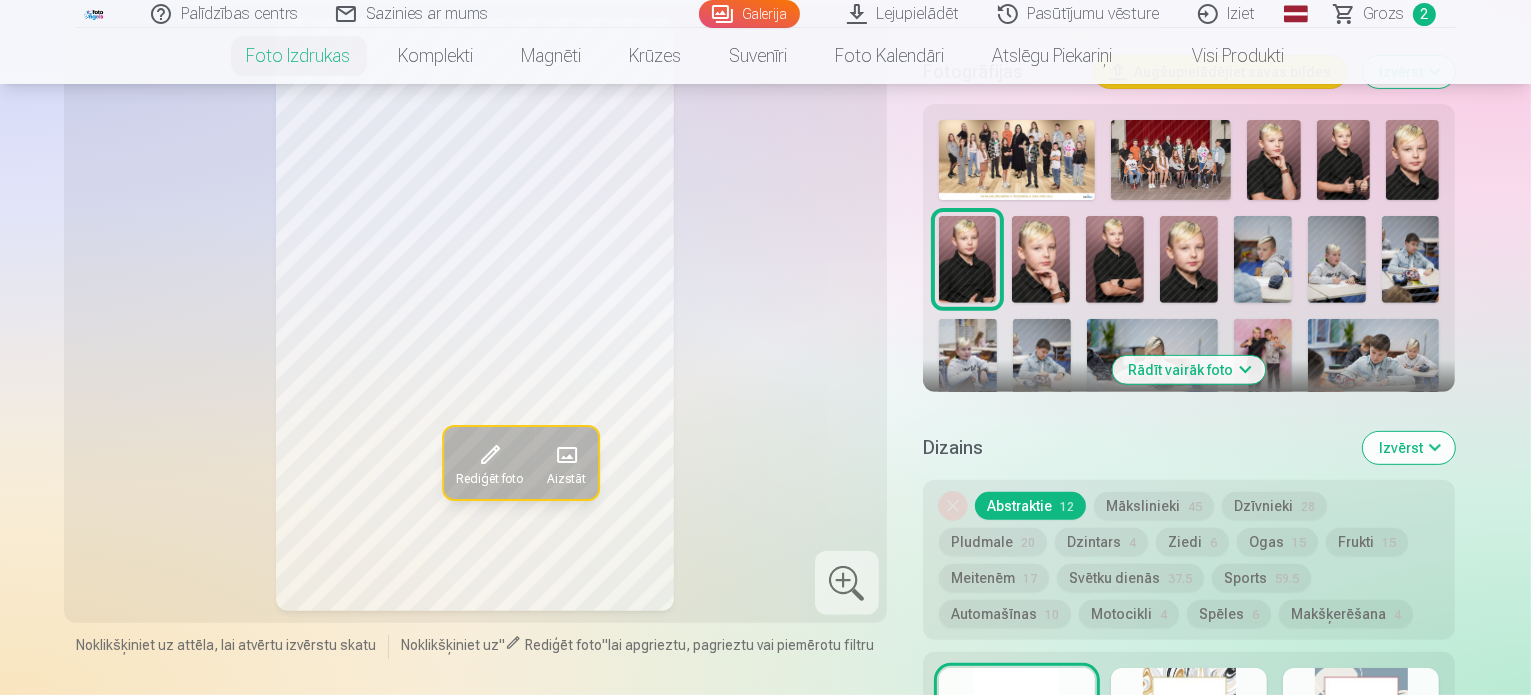click at bounding box center (1041, 259) 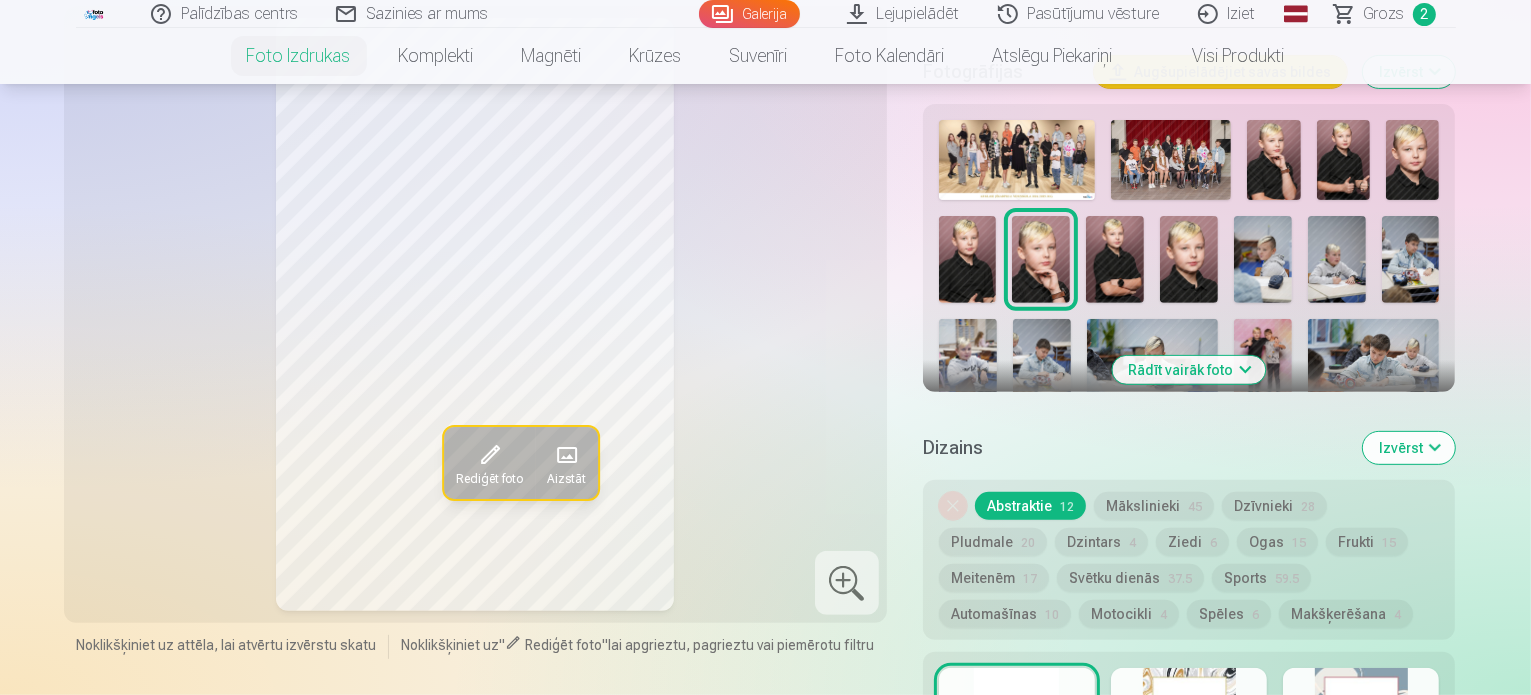 click at bounding box center [1115, 259] 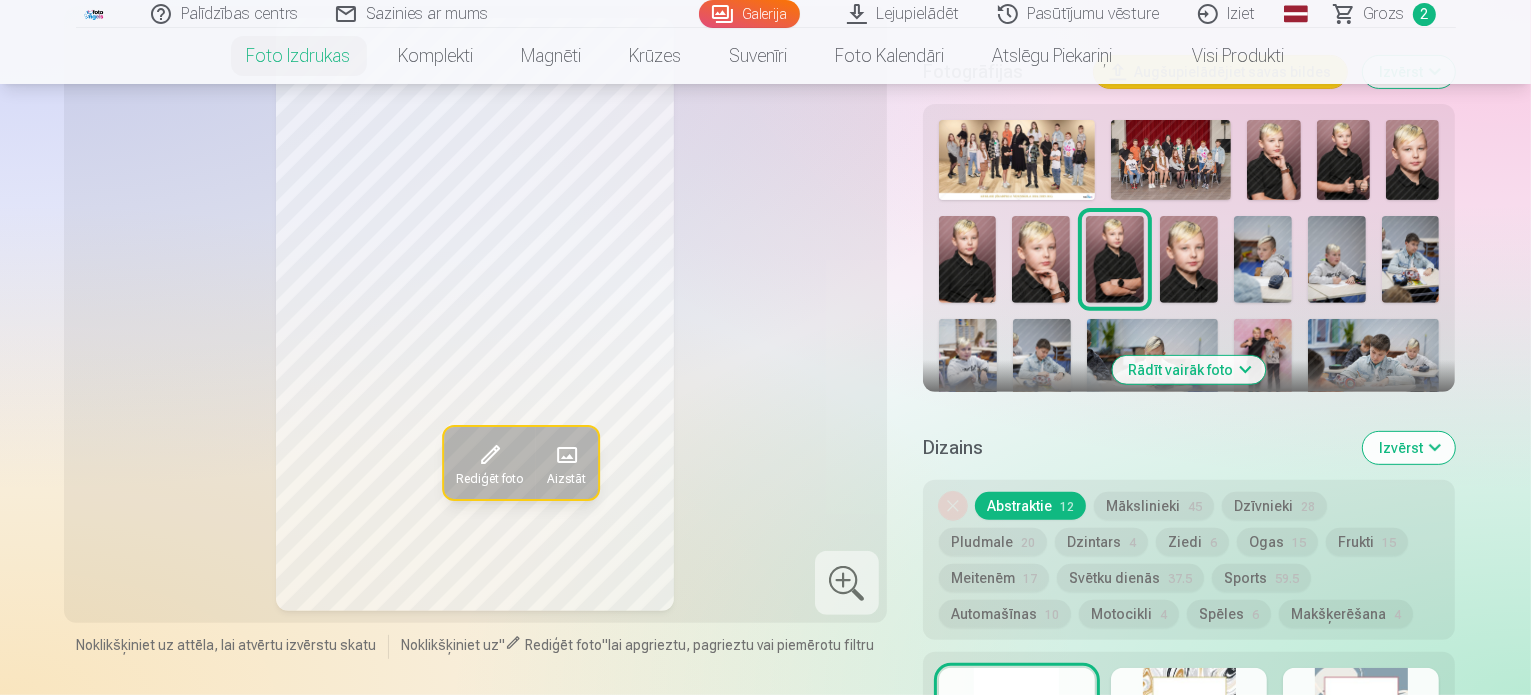 click at bounding box center (1263, 259) 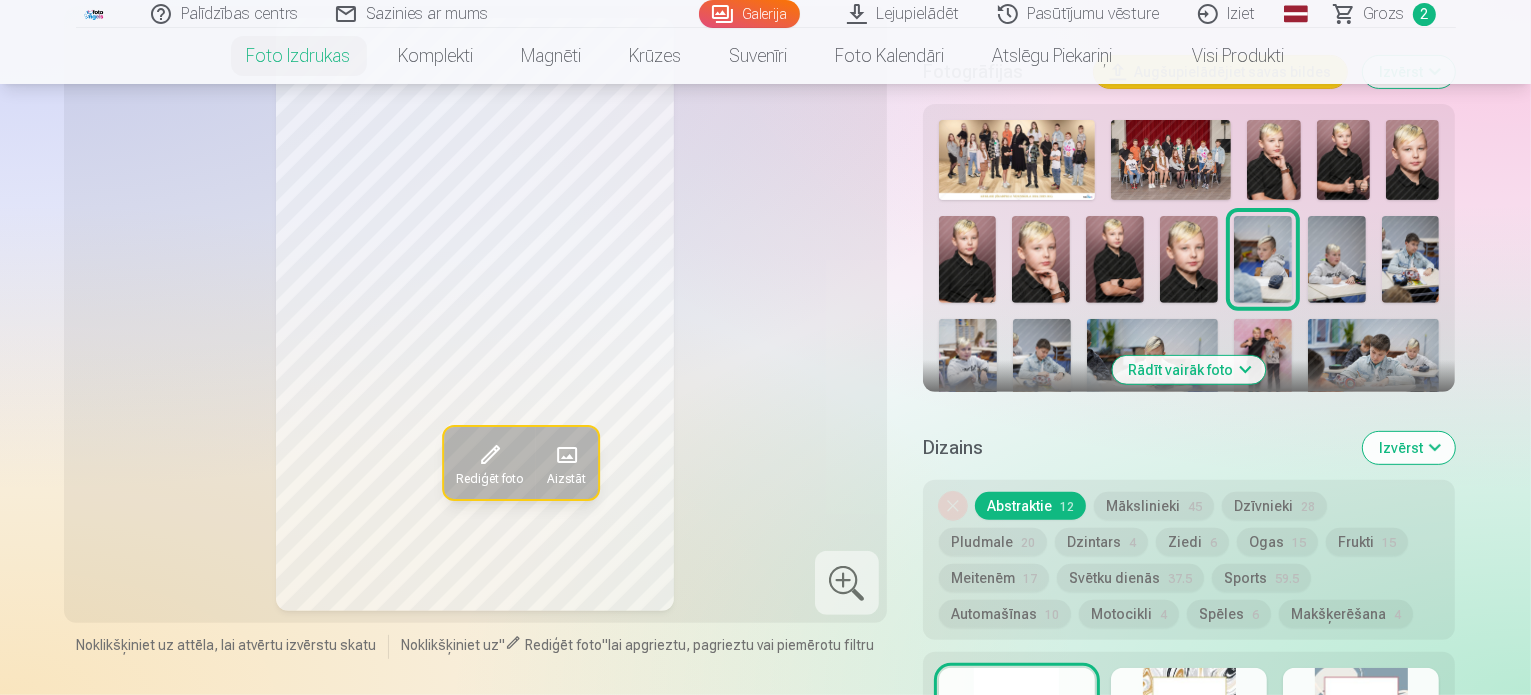 click at bounding box center (1337, 259) 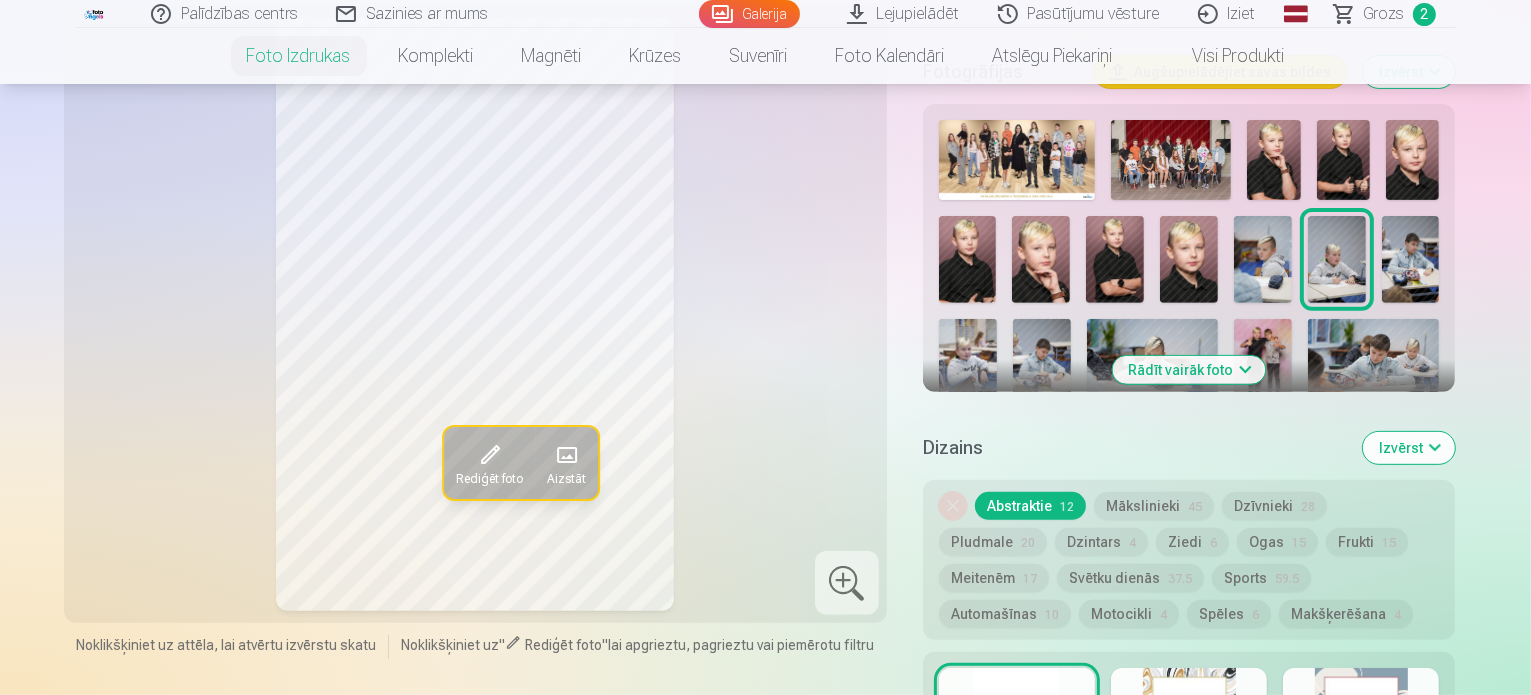 click at bounding box center (1411, 259) 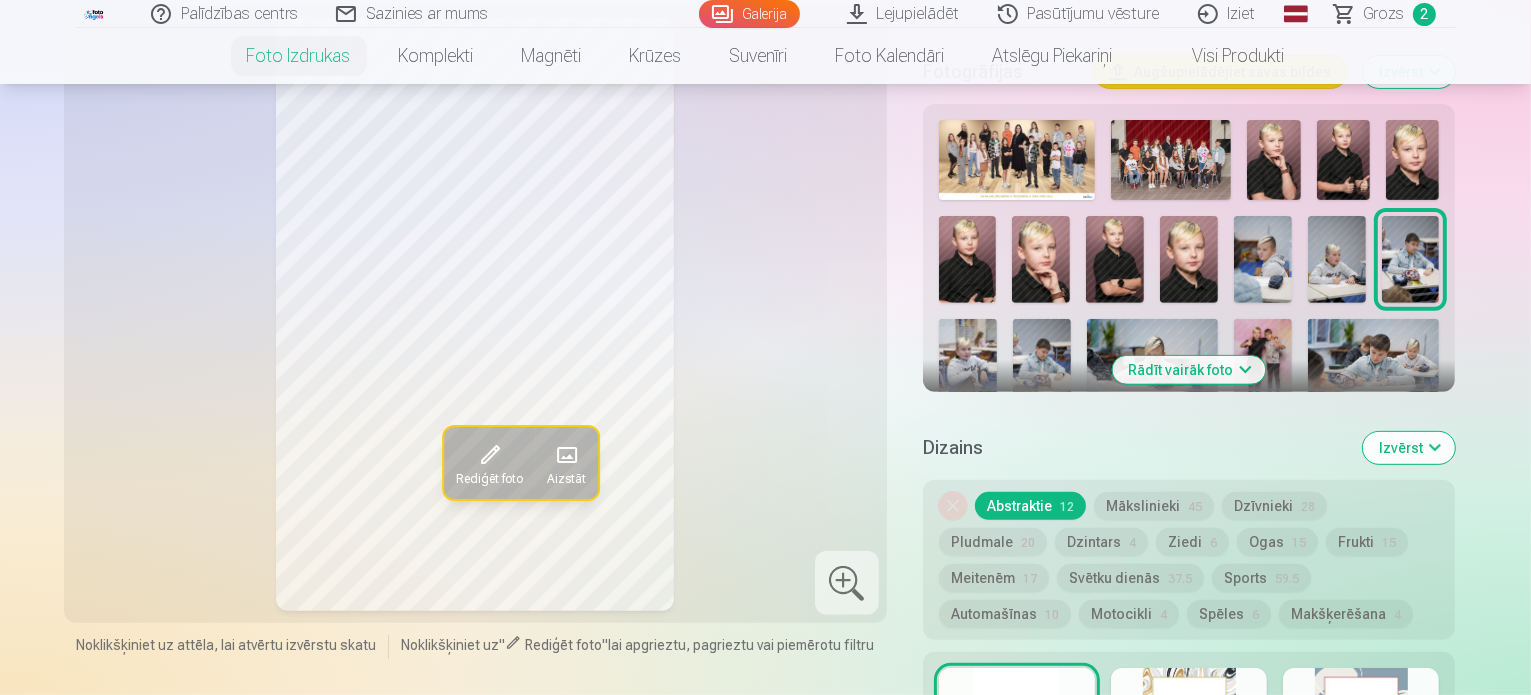 click at bounding box center [968, 362] 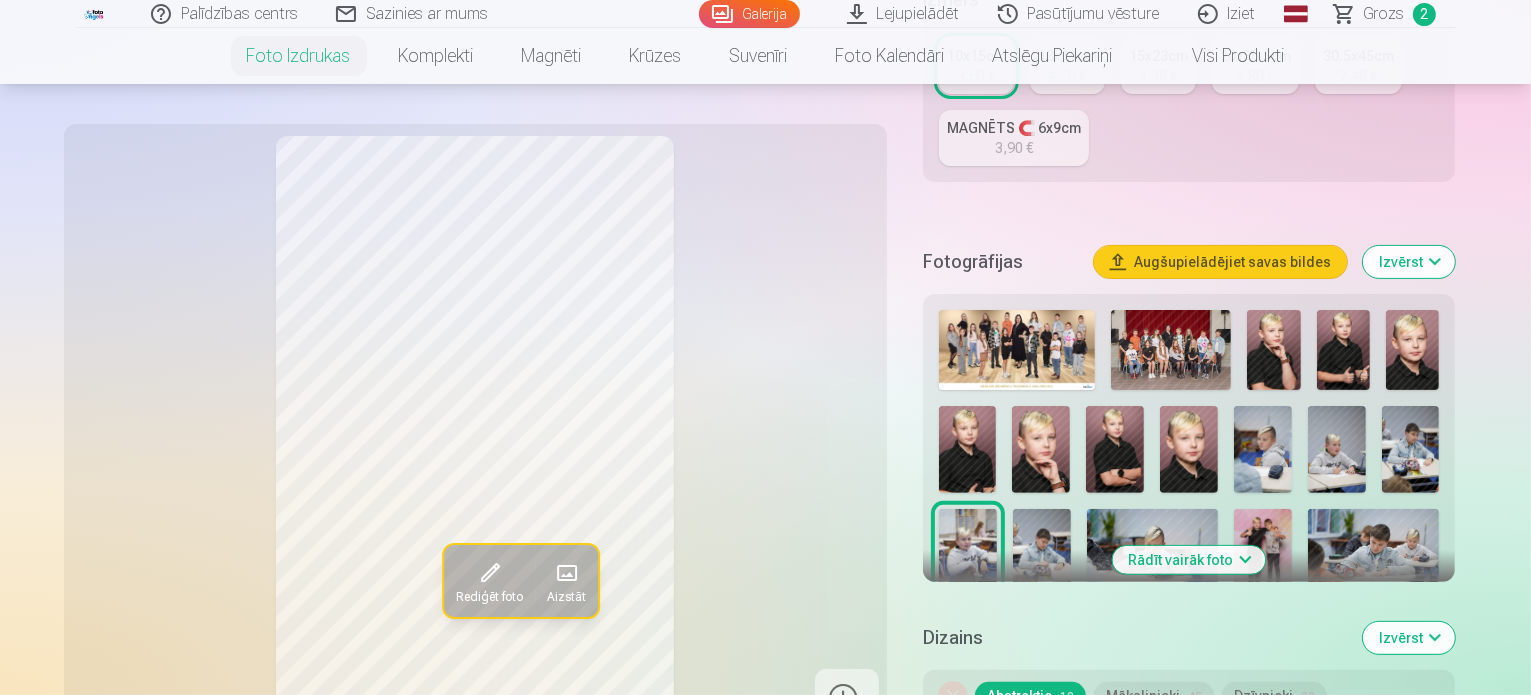 scroll, scrollTop: 500, scrollLeft: 0, axis: vertical 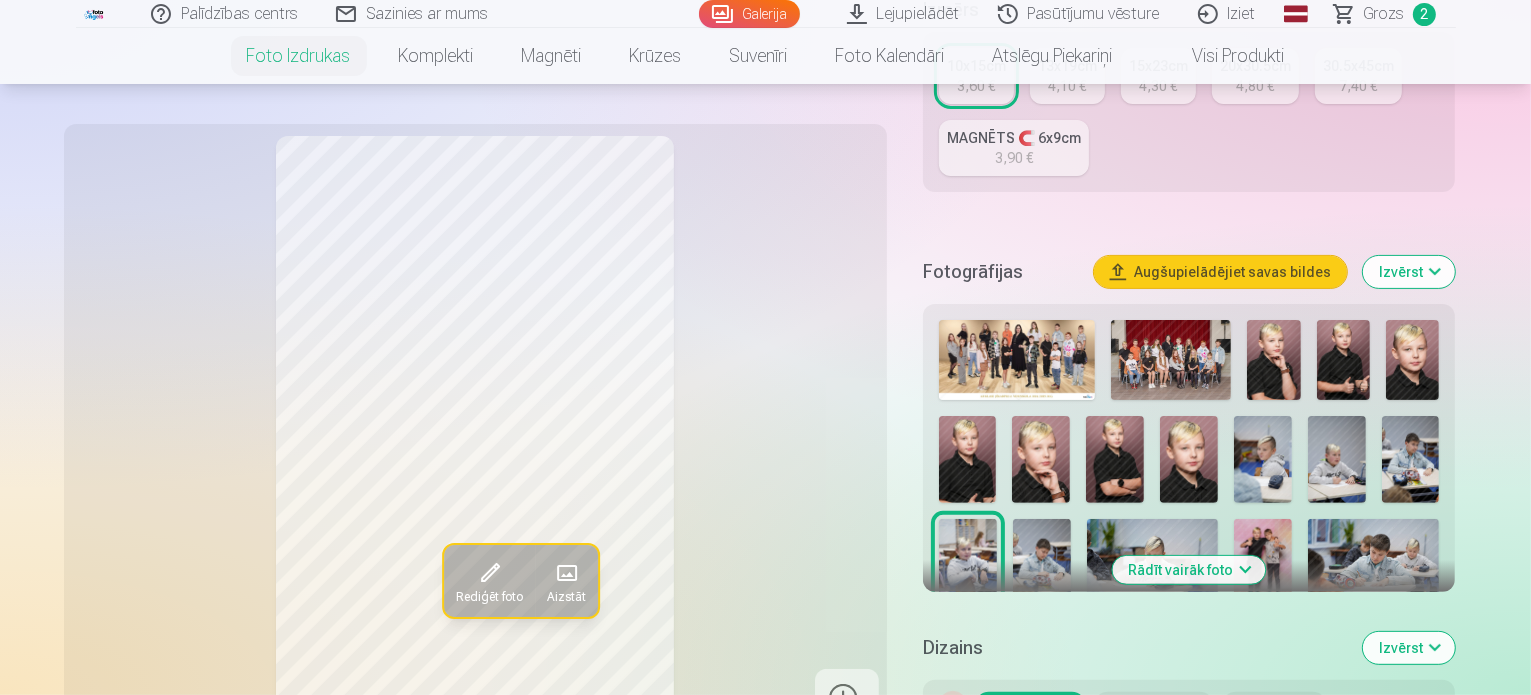 click on "Rādīt vairāk foto" at bounding box center (1189, 570) 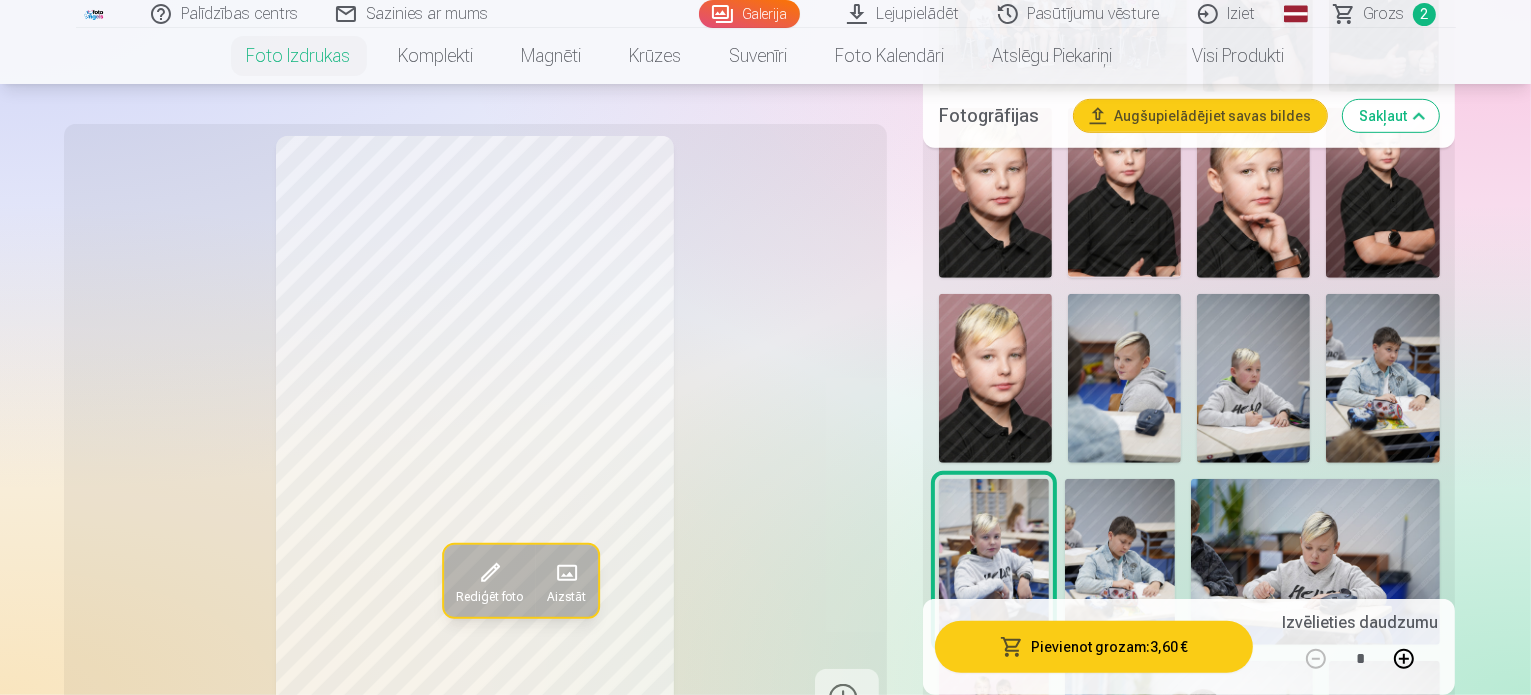 scroll, scrollTop: 1200, scrollLeft: 0, axis: vertical 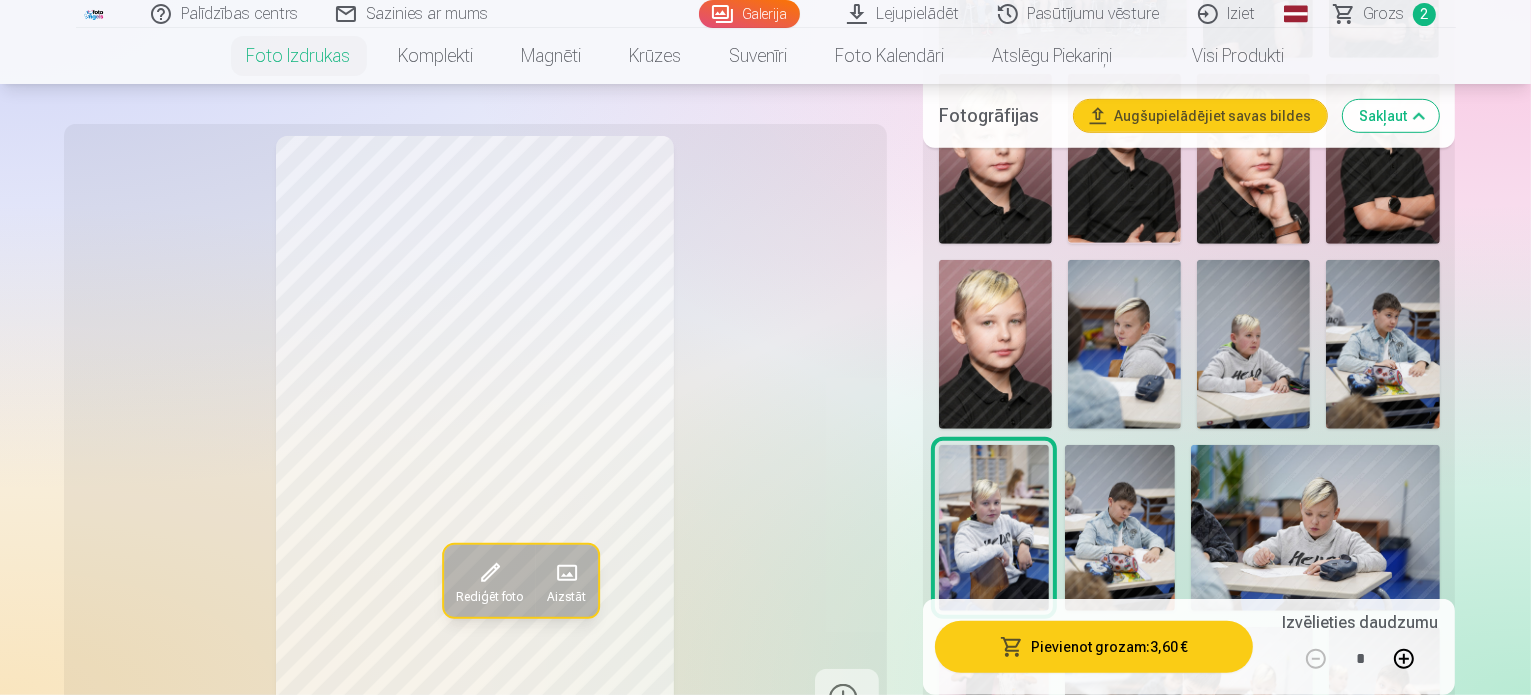click at bounding box center [1124, 893] 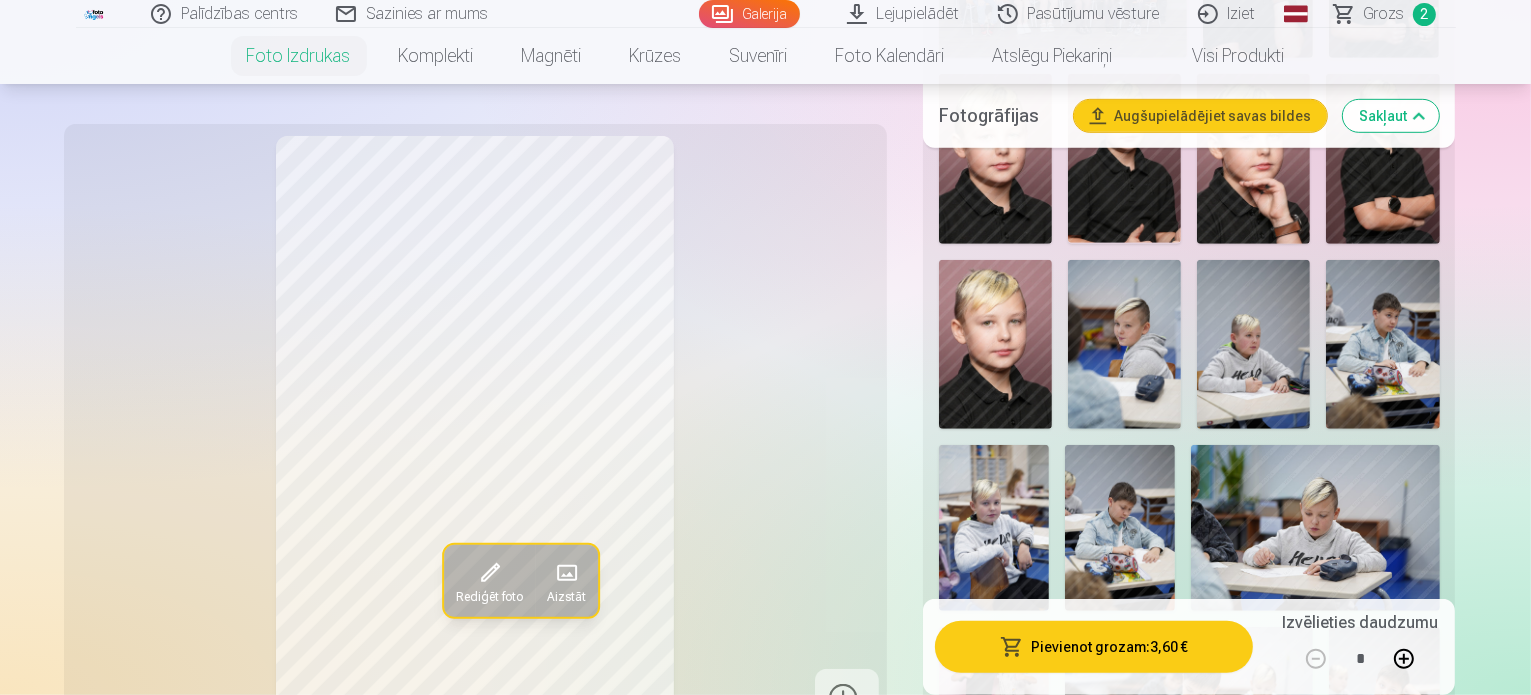 click at bounding box center [1253, 1079] 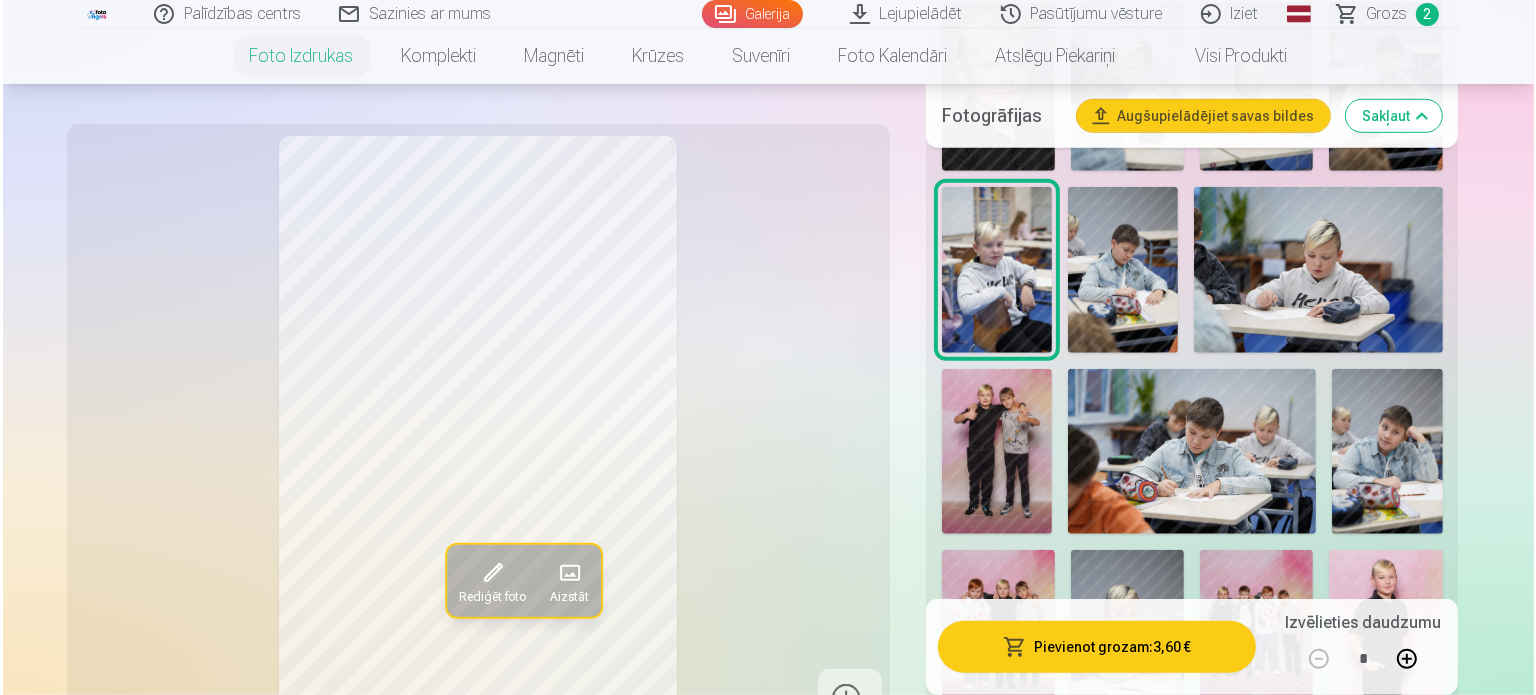 scroll, scrollTop: 1300, scrollLeft: 0, axis: vertical 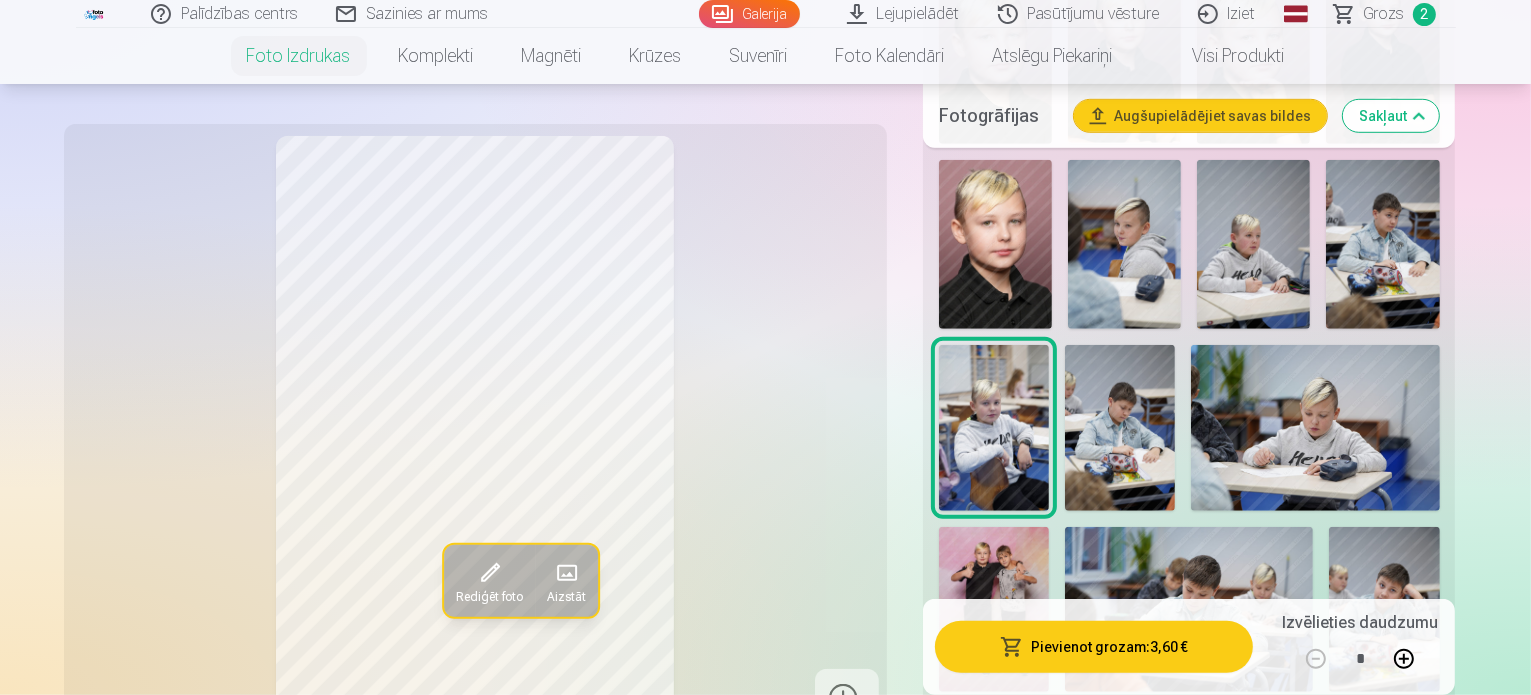 click at bounding box center [1253, 979] 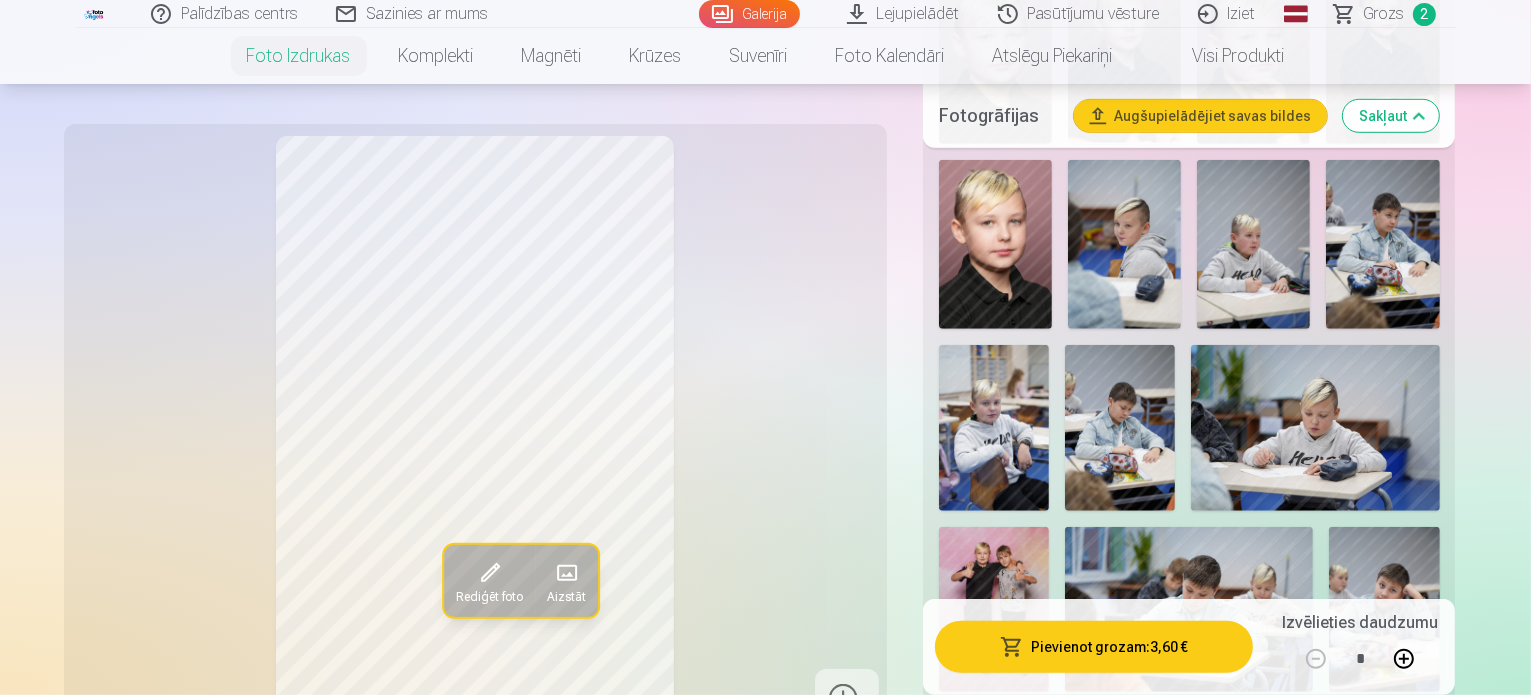 click at bounding box center (1124, 793) 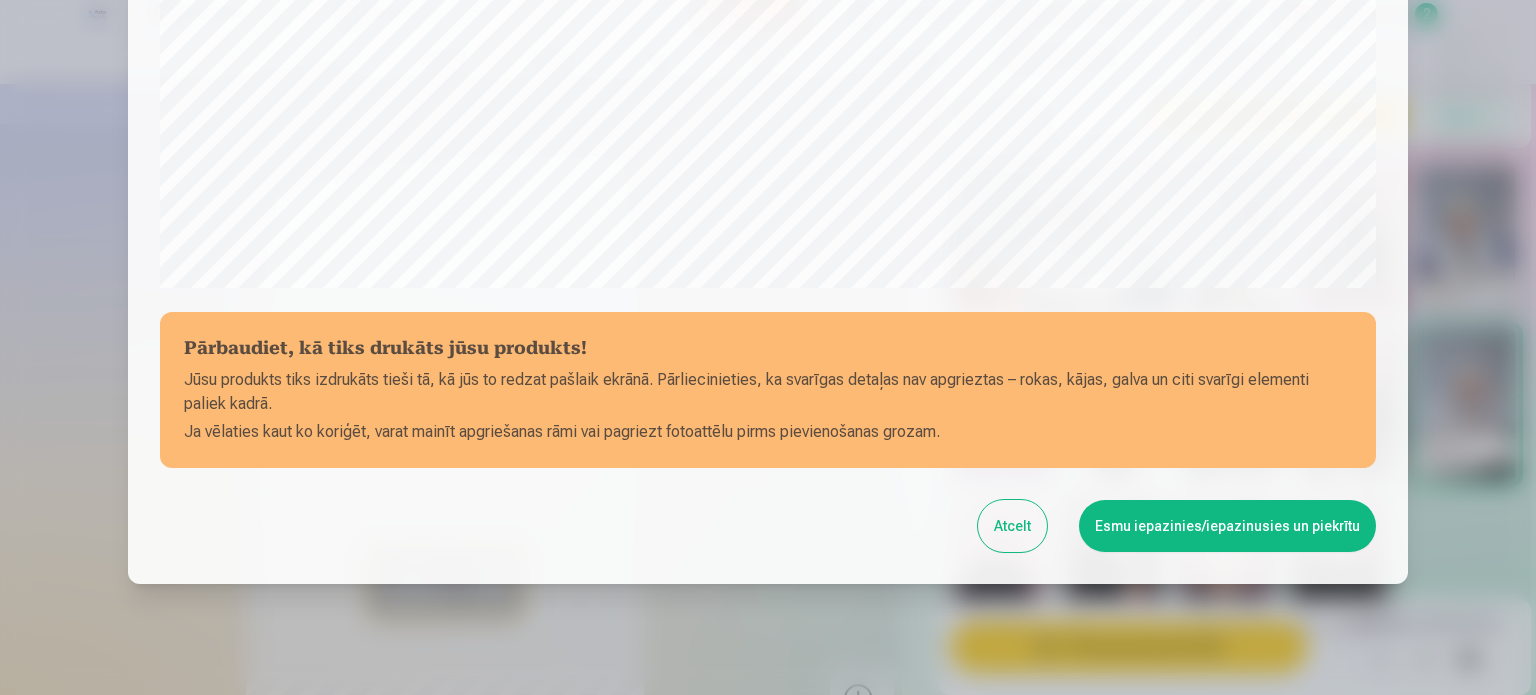 scroll, scrollTop: 744, scrollLeft: 0, axis: vertical 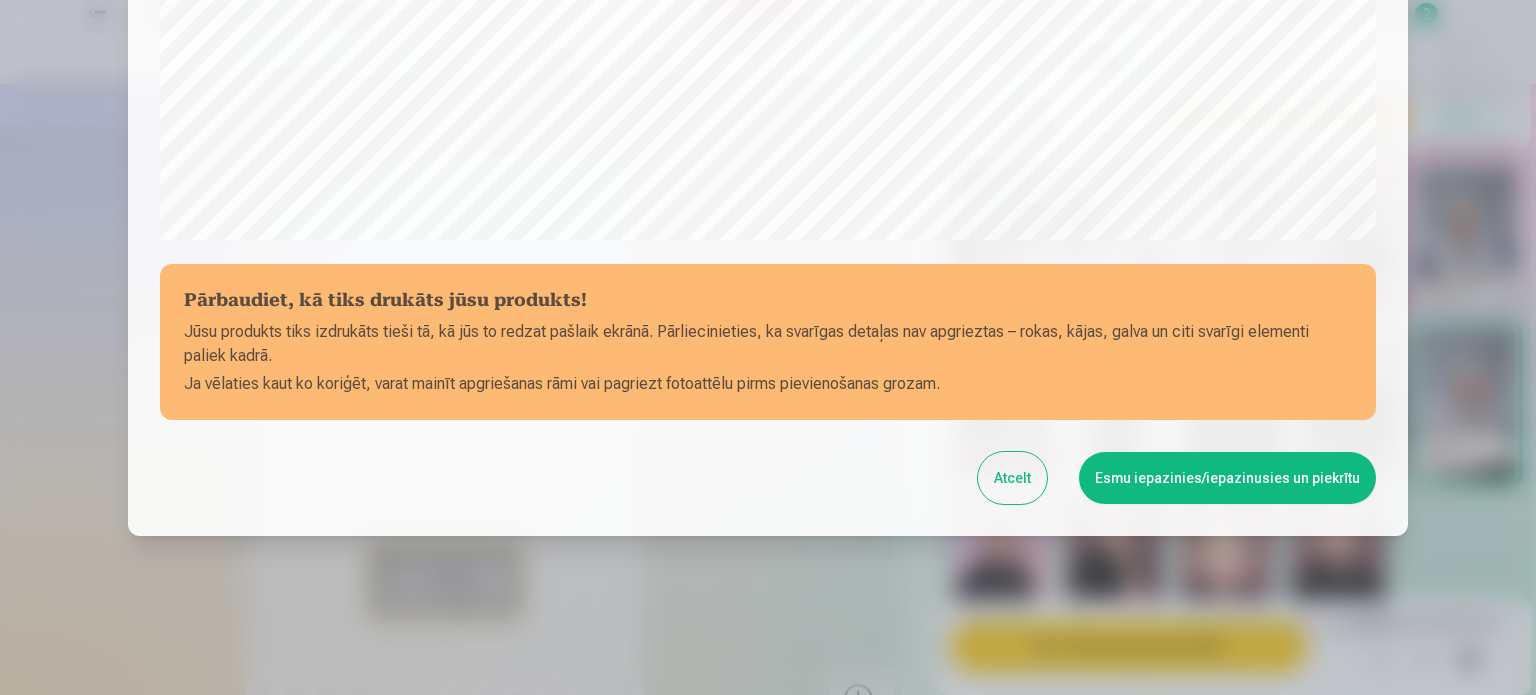 click on "Esmu iepazinies/iepazinusies un piekrītu" at bounding box center (1227, 478) 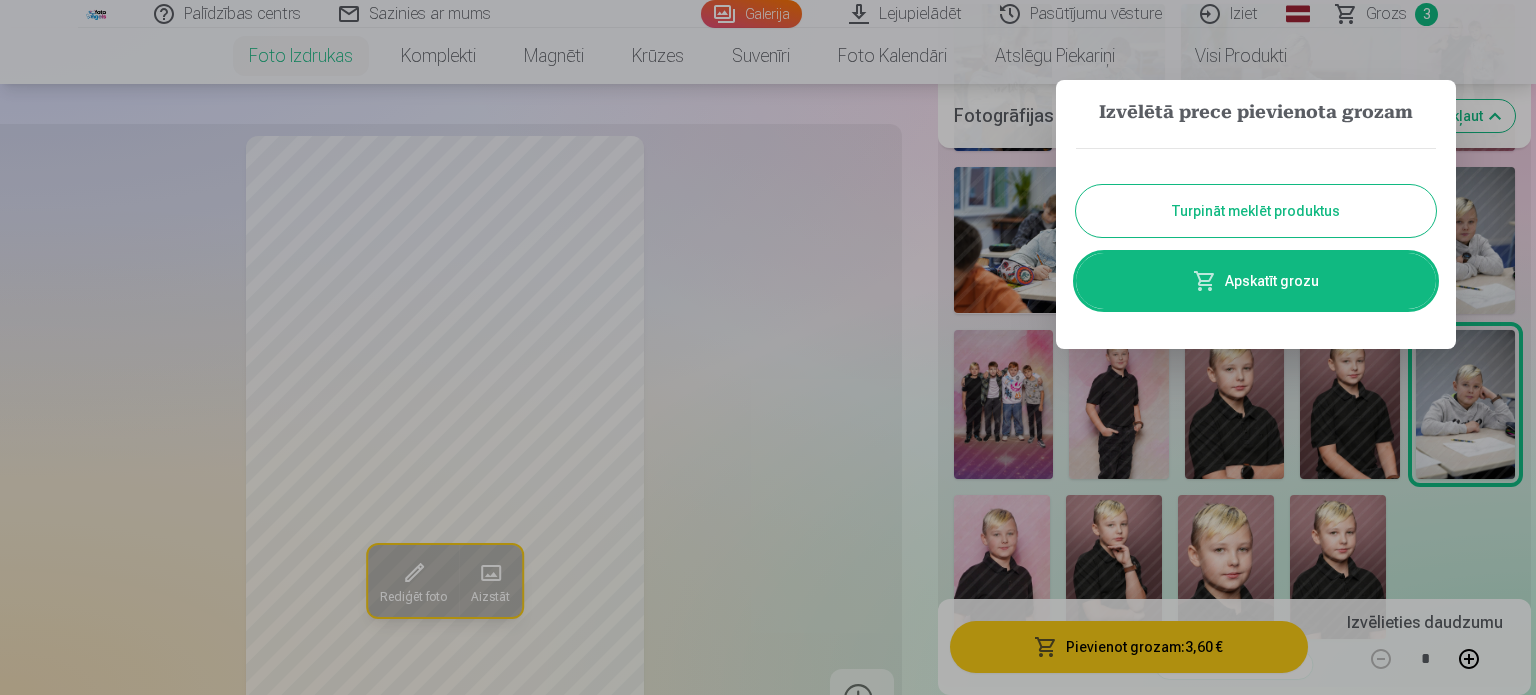 click on "Turpināt meklēt produktus" at bounding box center (1256, 211) 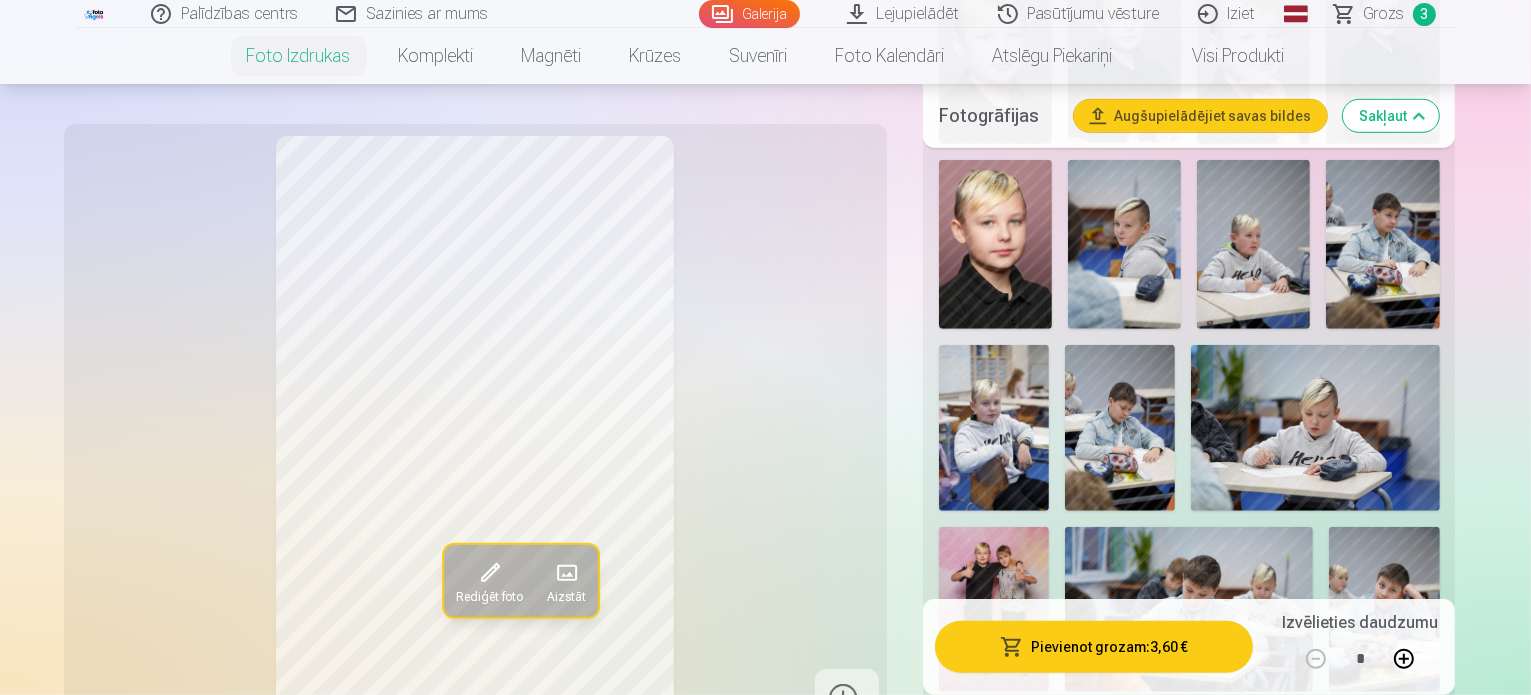 click at bounding box center (1253, 793) 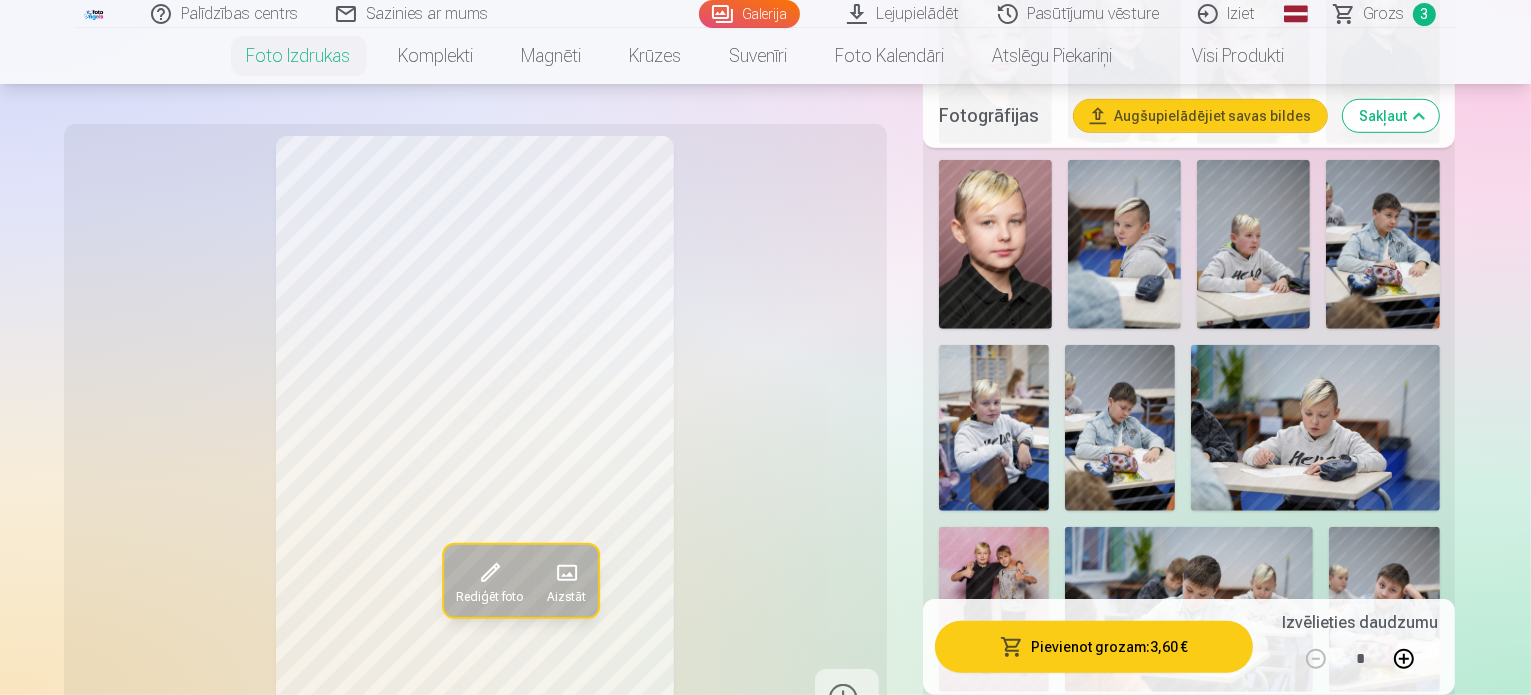 click on "Pievienot grozam :  3,60 €" at bounding box center (1094, 647) 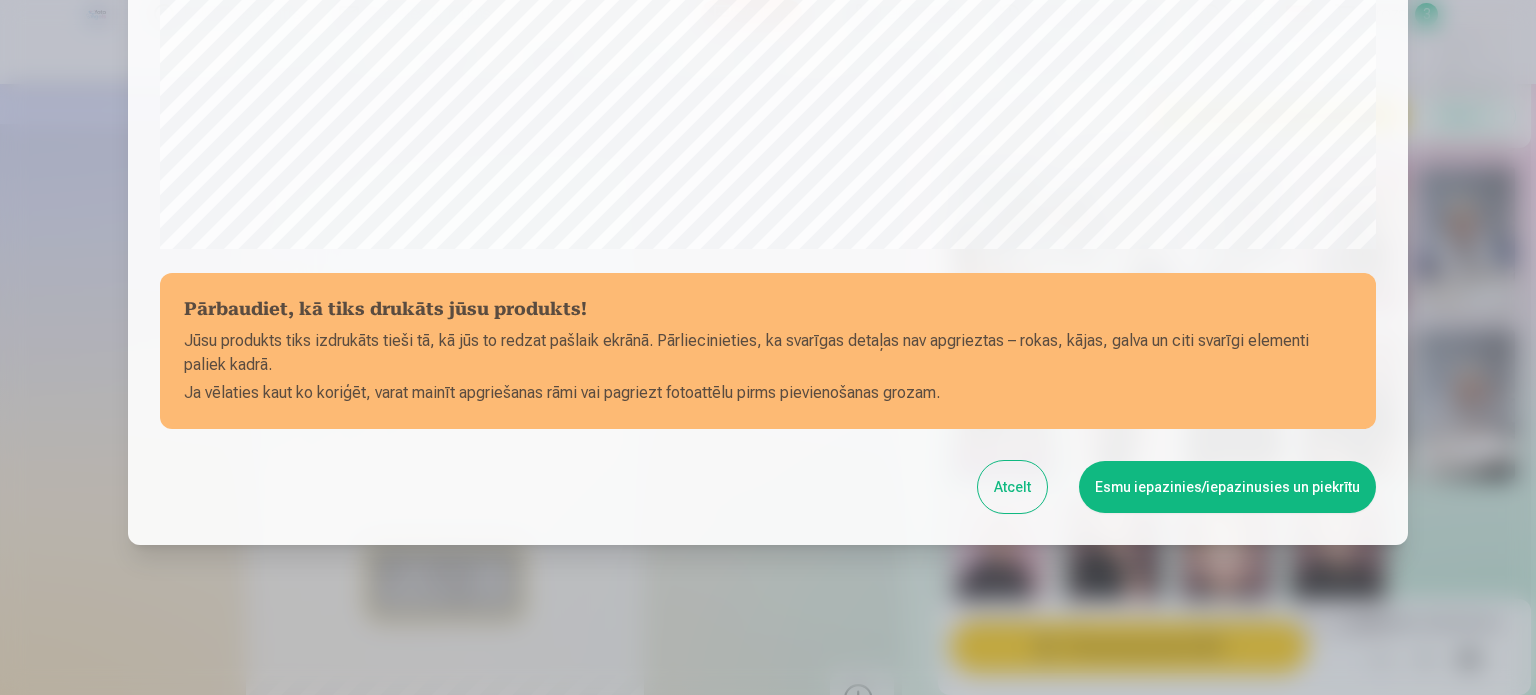 scroll, scrollTop: 744, scrollLeft: 0, axis: vertical 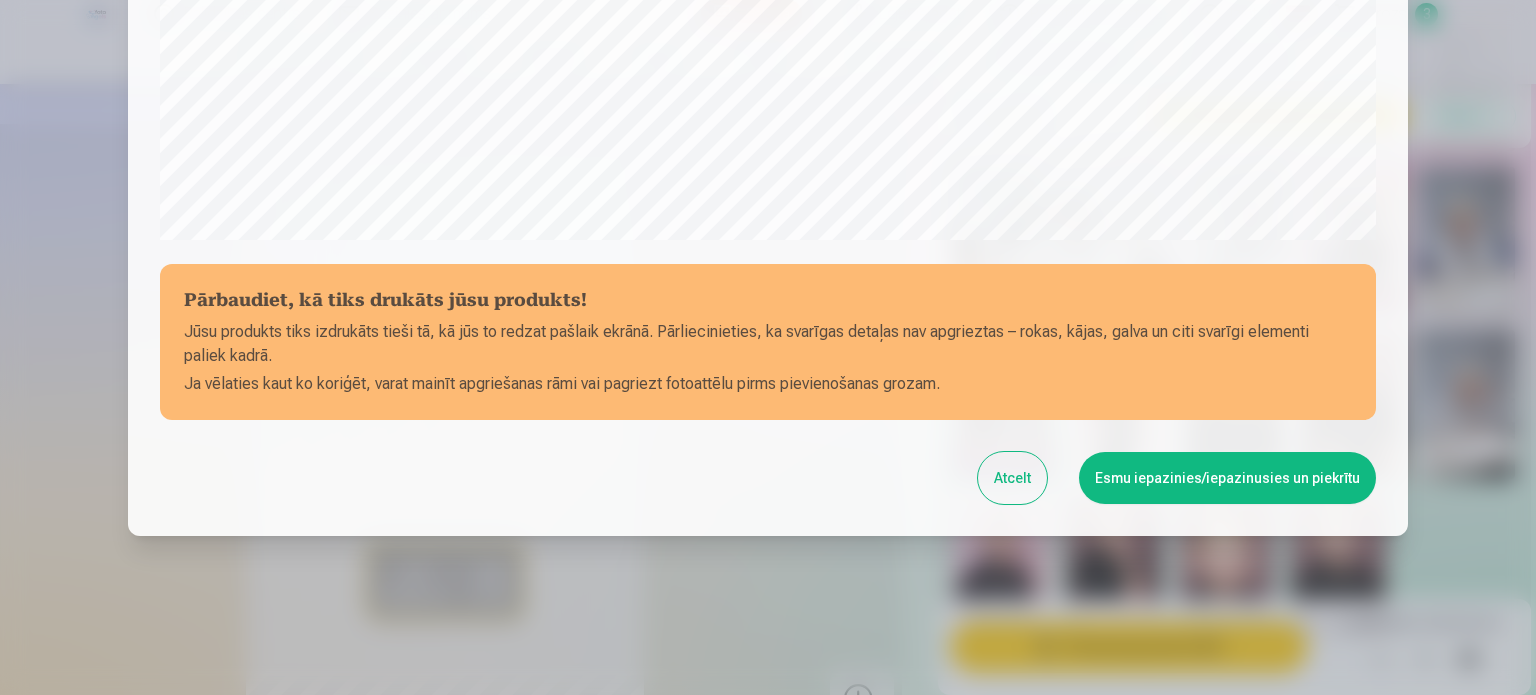 click on "Esmu iepazinies/iepazinusies un piekrītu" at bounding box center (1227, 478) 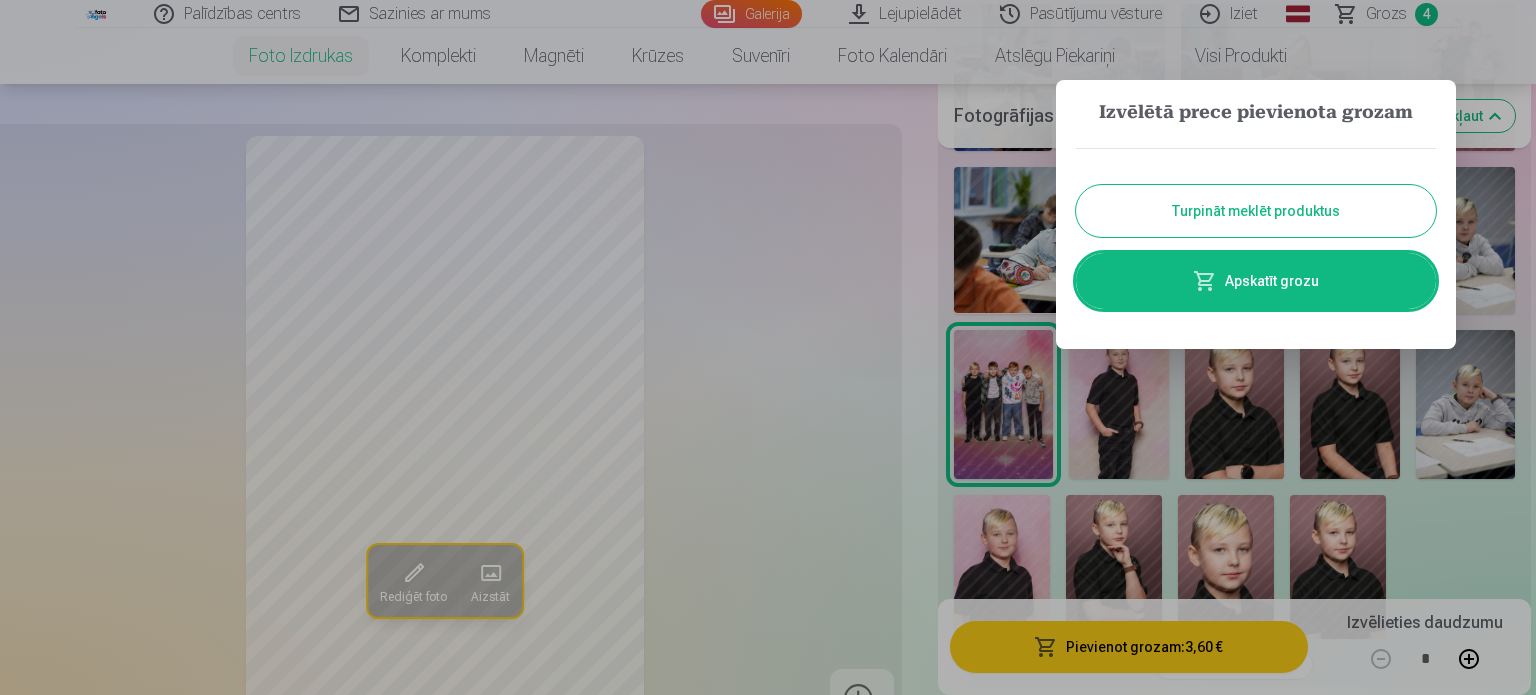 click on "Turpināt meklēt produktus" at bounding box center (1256, 211) 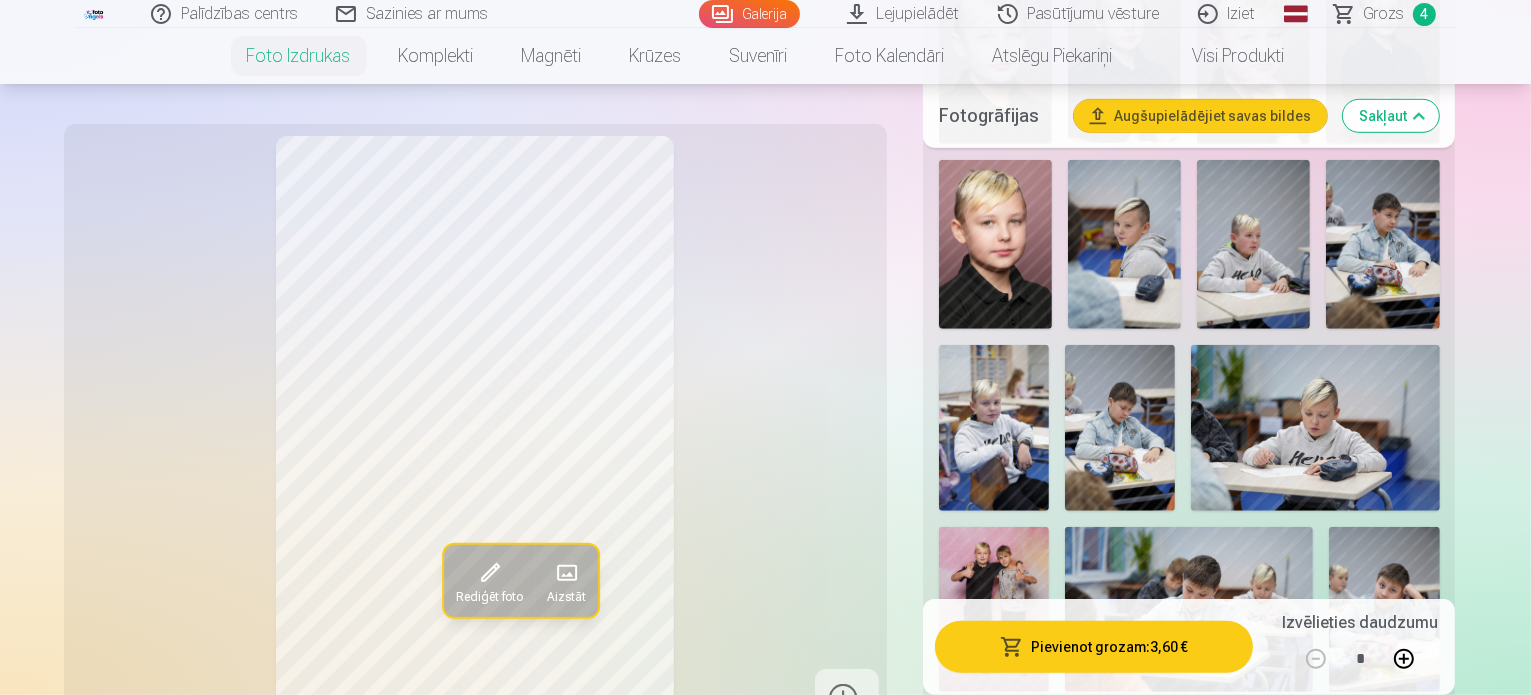 click at bounding box center [995, 793] 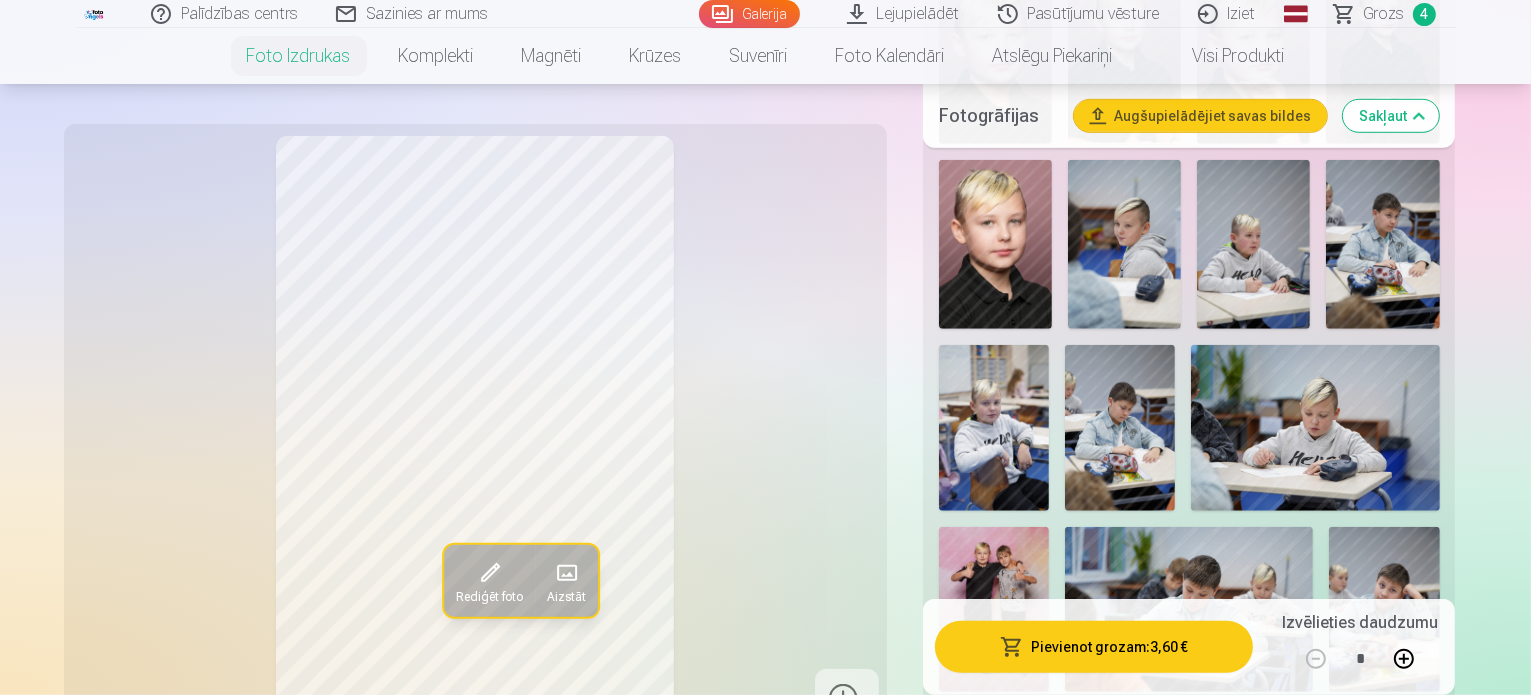 click on "Pievienot grozam :  3,60 €" at bounding box center (1094, 647) 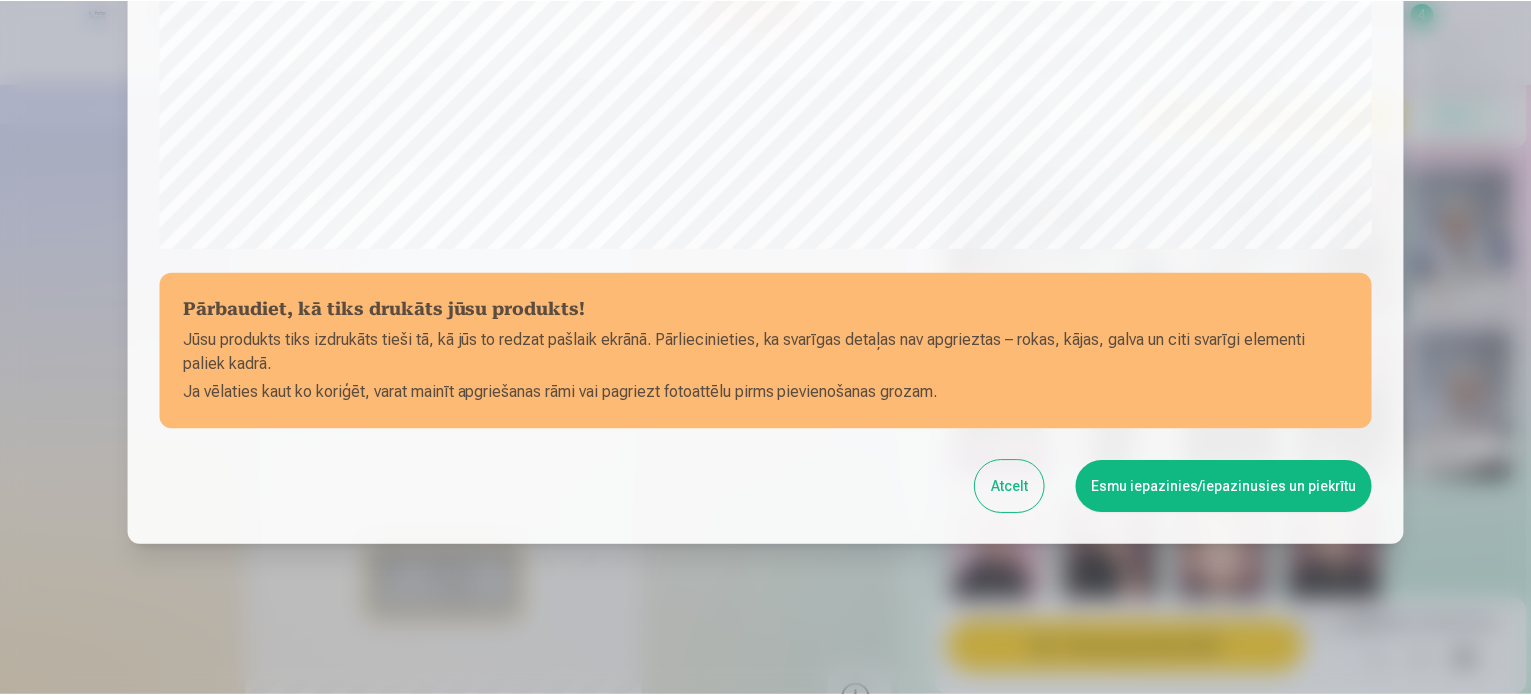 scroll, scrollTop: 744, scrollLeft: 0, axis: vertical 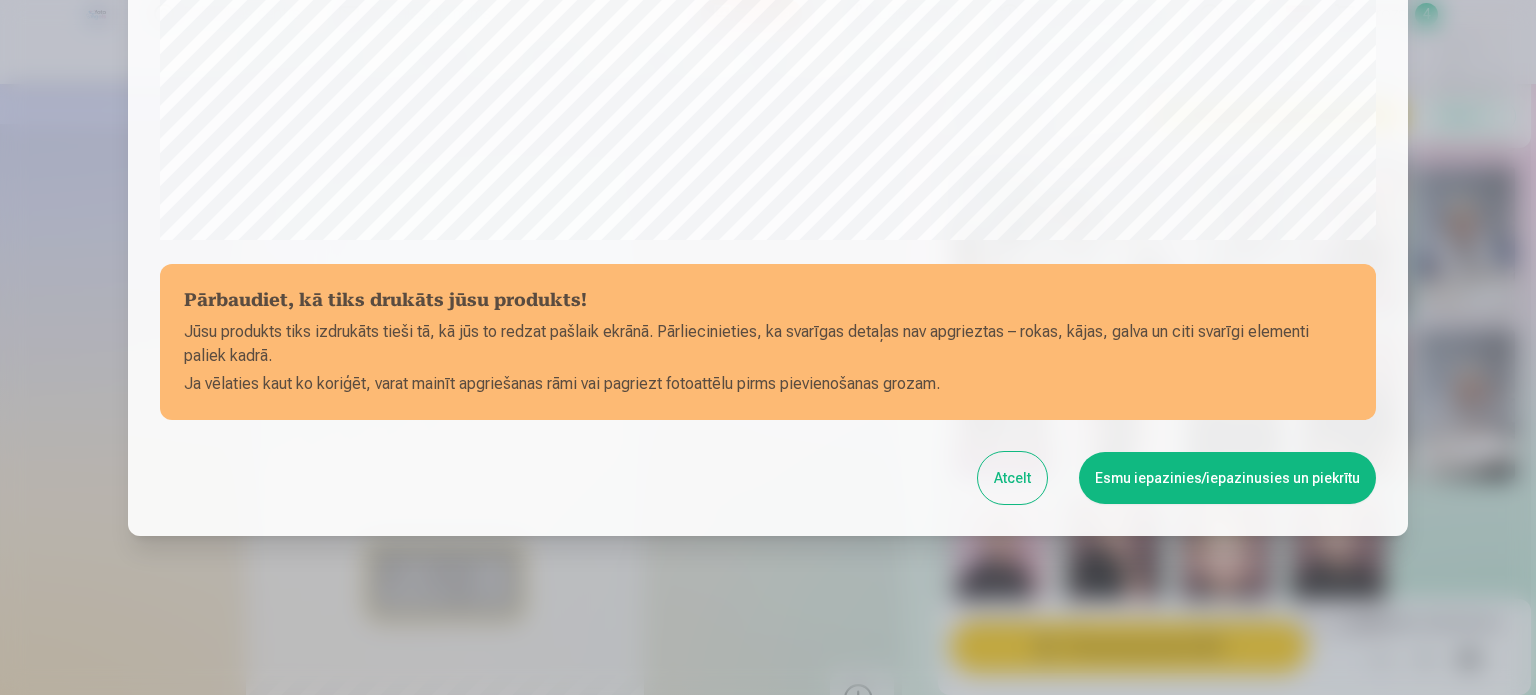 click on "Esmu iepazinies/iepazinusies un piekrītu" at bounding box center [1227, 478] 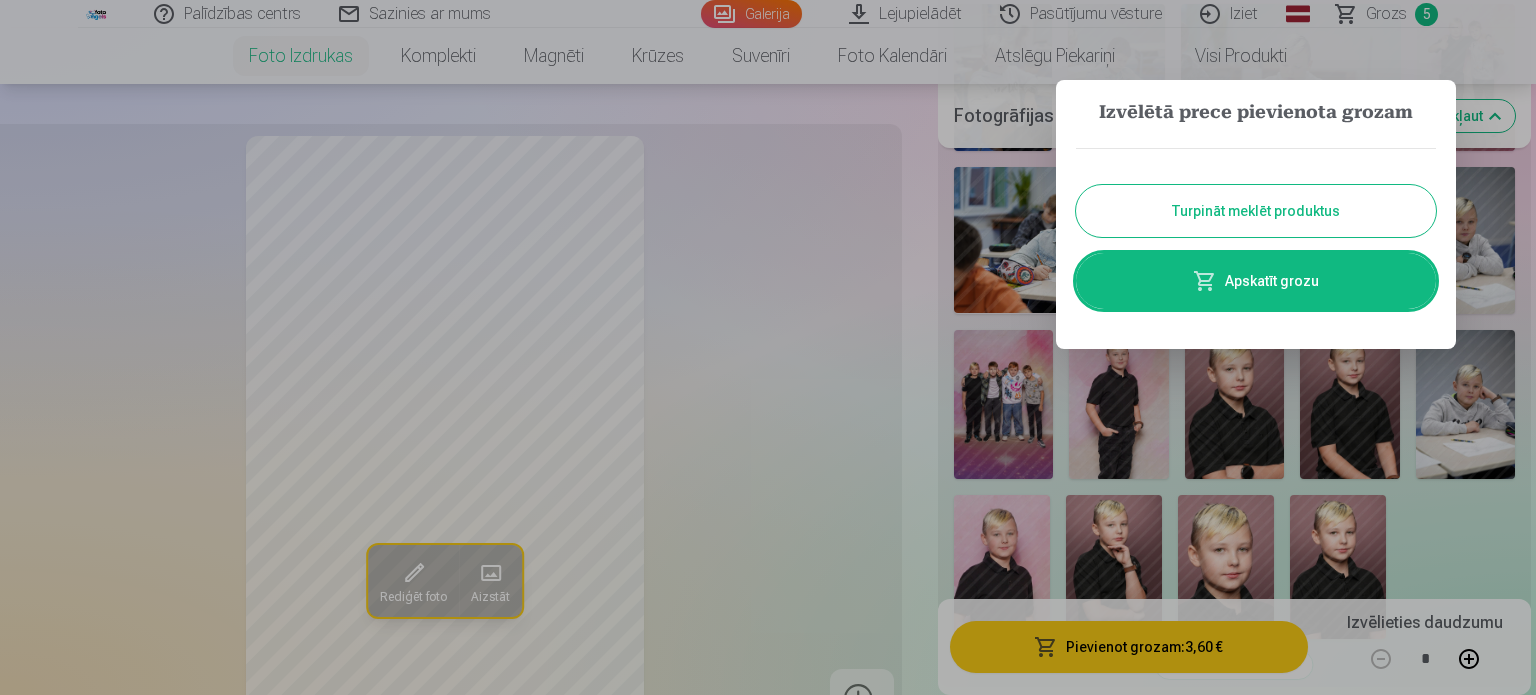 click on "Turpināt meklēt produktus" at bounding box center (1256, 211) 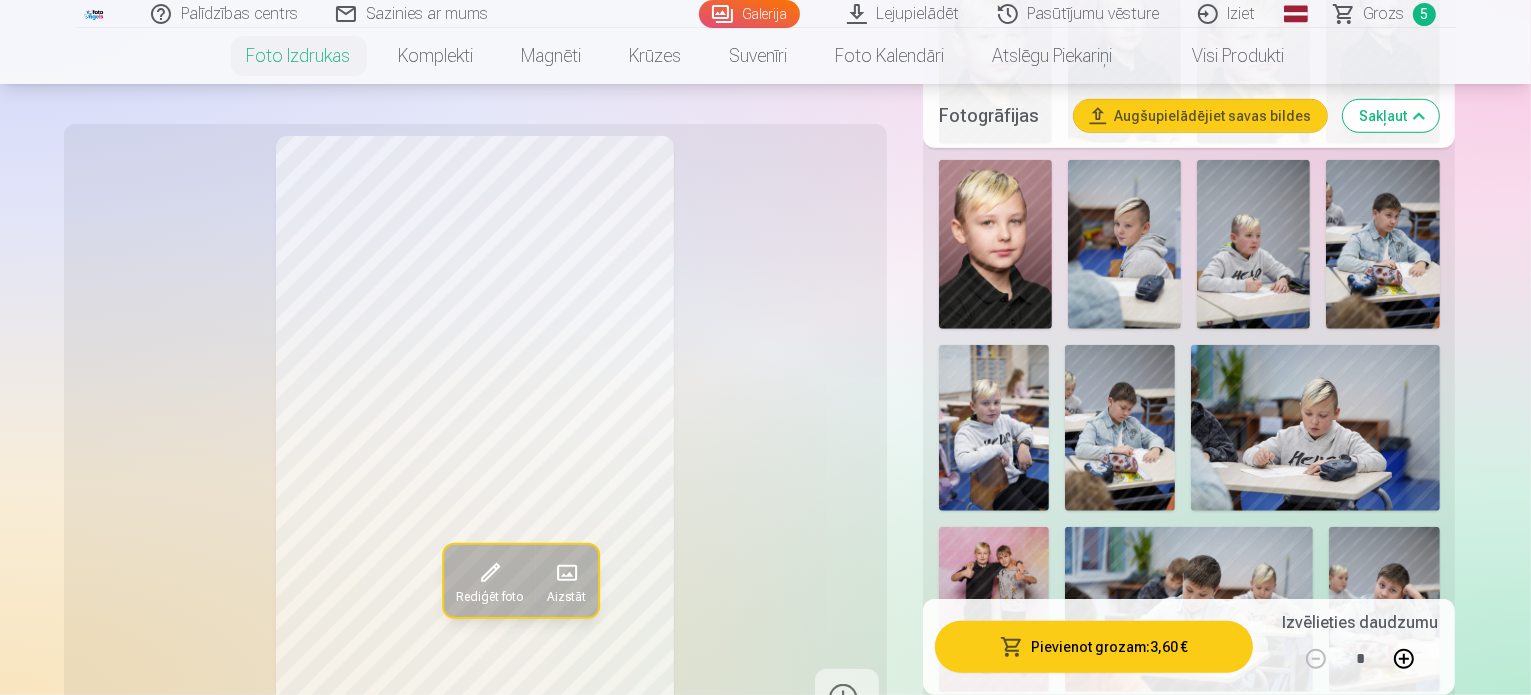 click on "Grozs" at bounding box center [1384, 14] 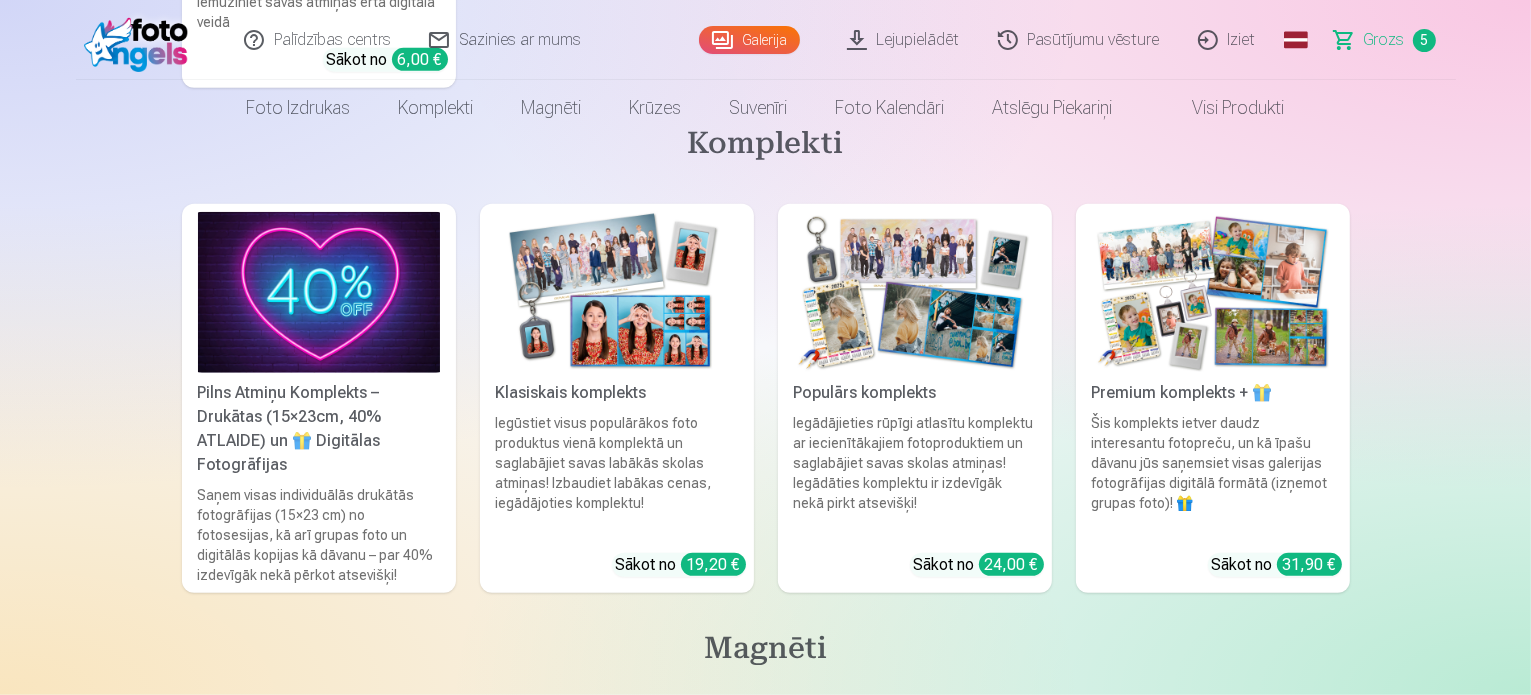 scroll, scrollTop: 0, scrollLeft: 0, axis: both 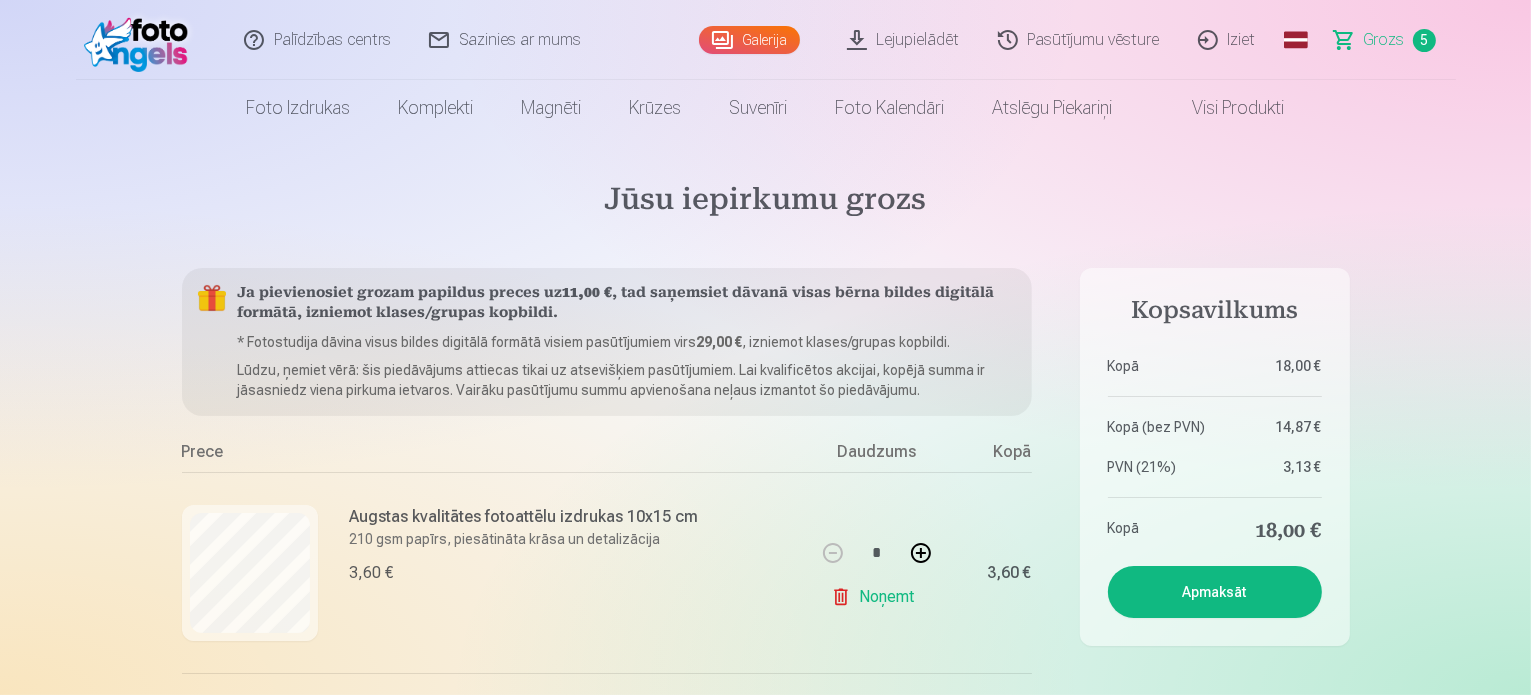 click on "Apmaksāt" at bounding box center (1215, 592) 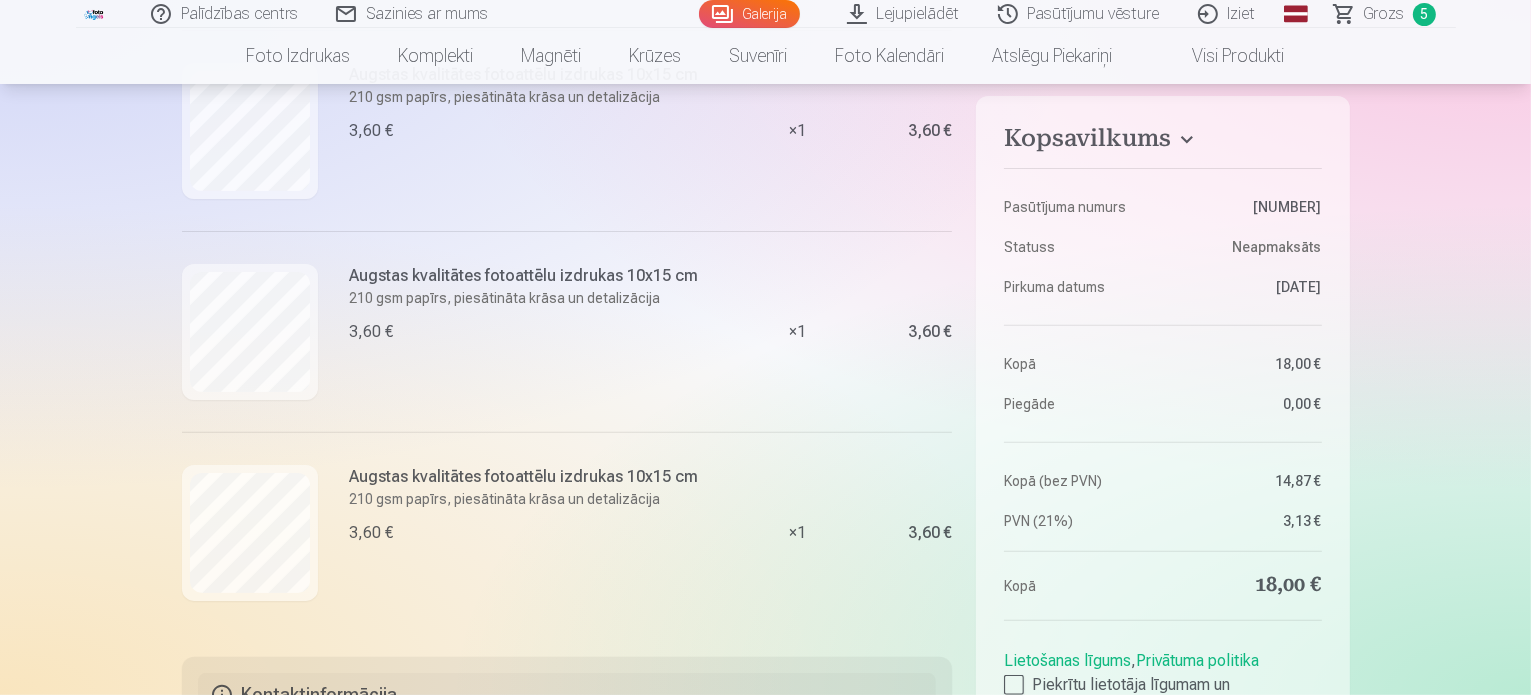 scroll, scrollTop: 700, scrollLeft: 0, axis: vertical 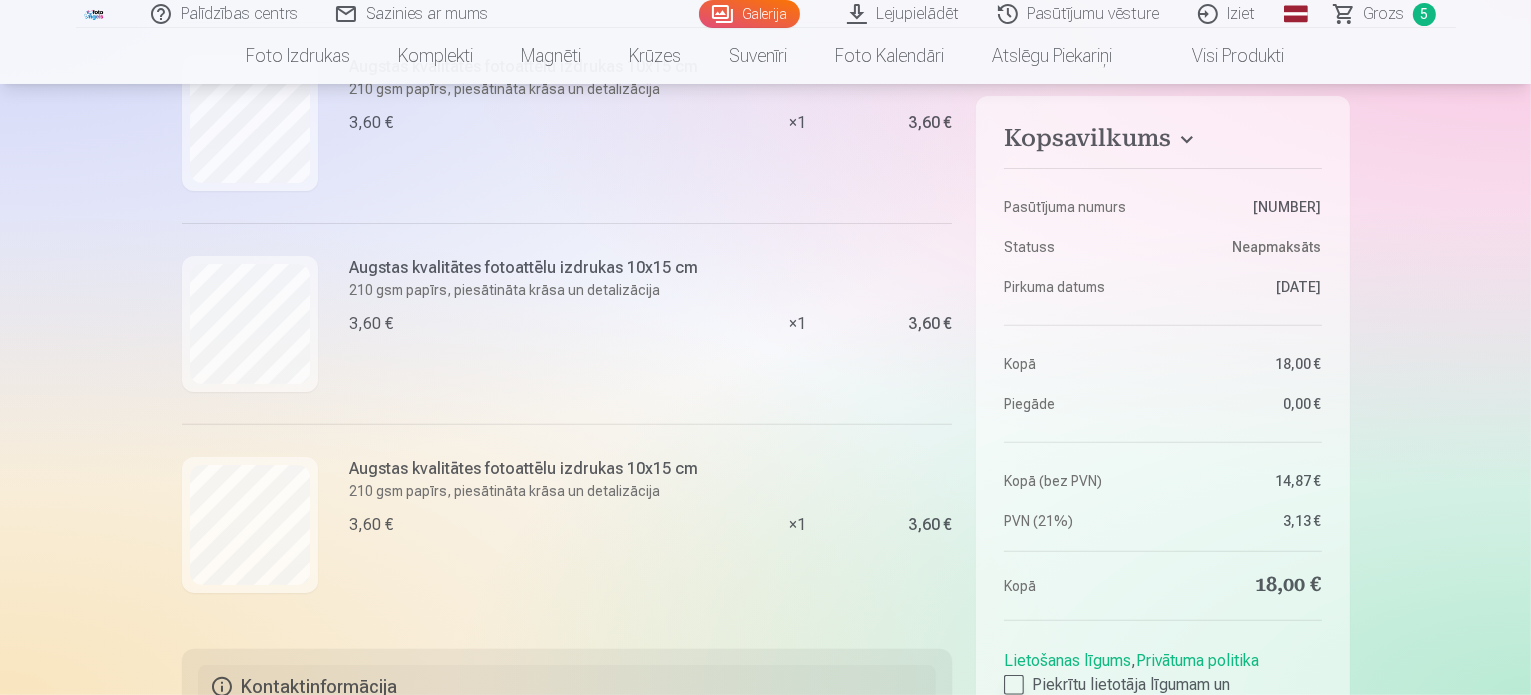 click at bounding box center [1014, 685] 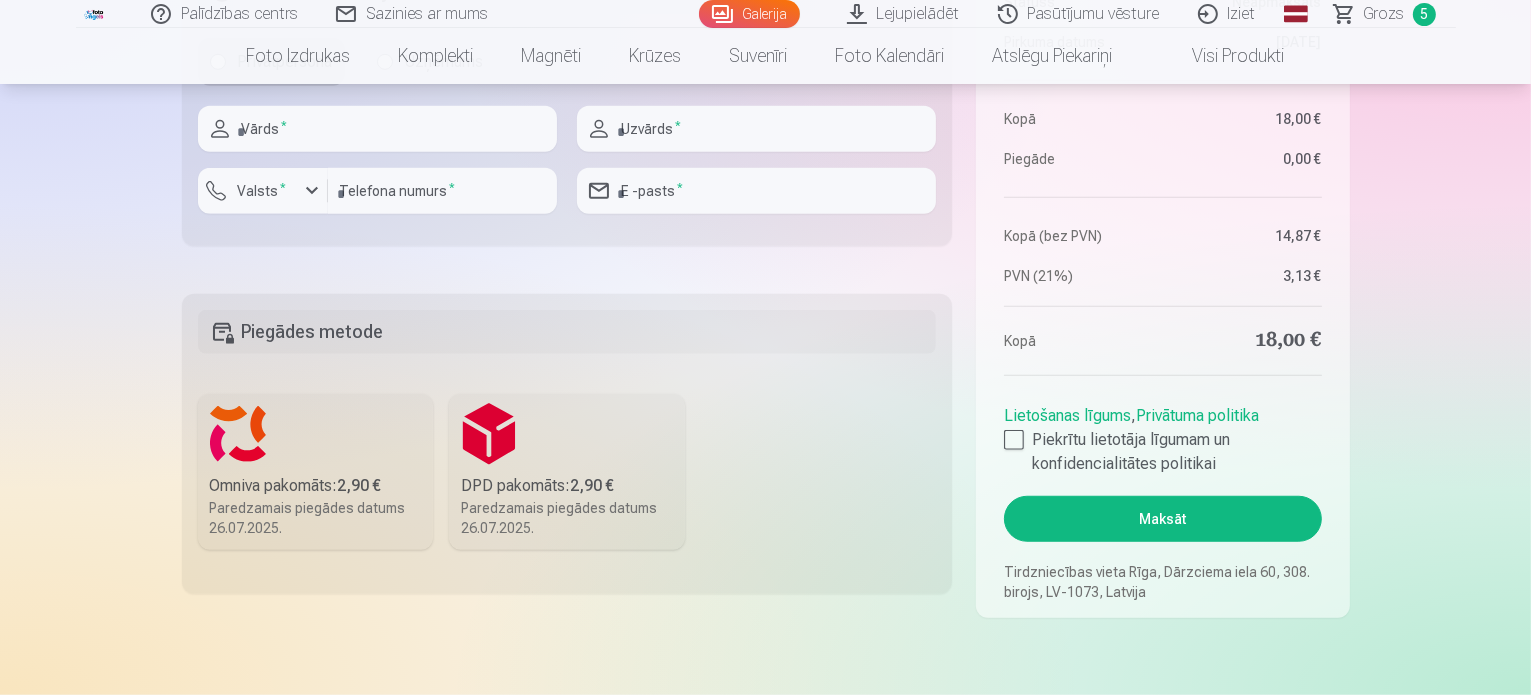 scroll, scrollTop: 1400, scrollLeft: 0, axis: vertical 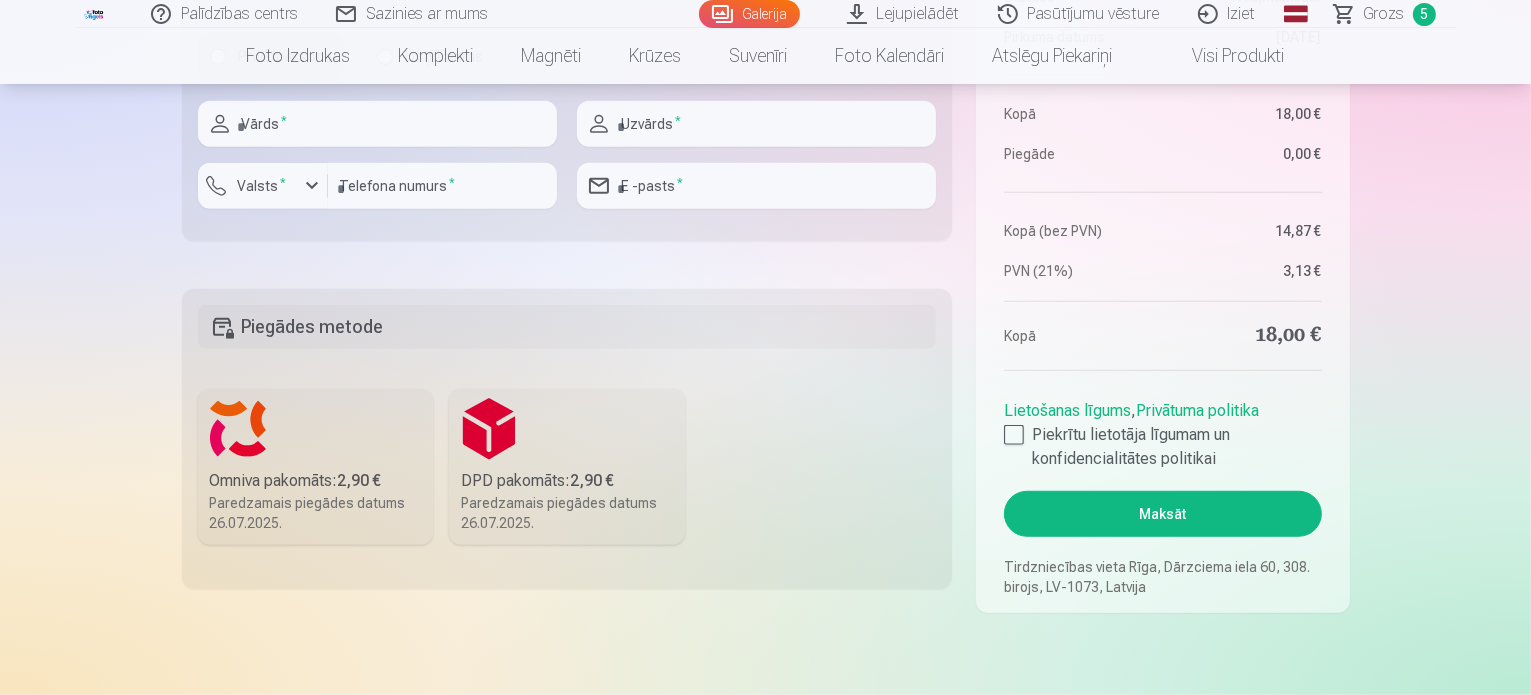 click on "[BRAND] pakomāts : [PRICE] [DATE]" at bounding box center (316, 467) 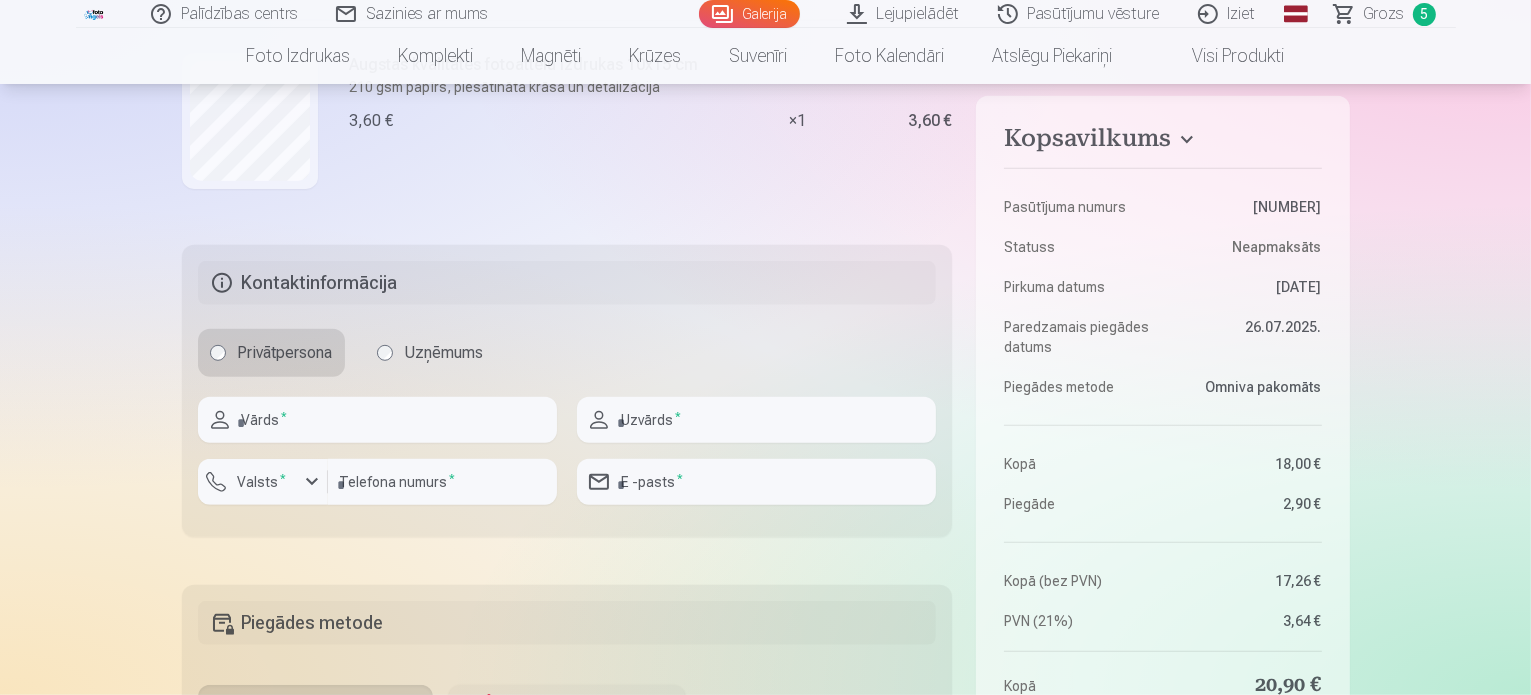 scroll, scrollTop: 1100, scrollLeft: 0, axis: vertical 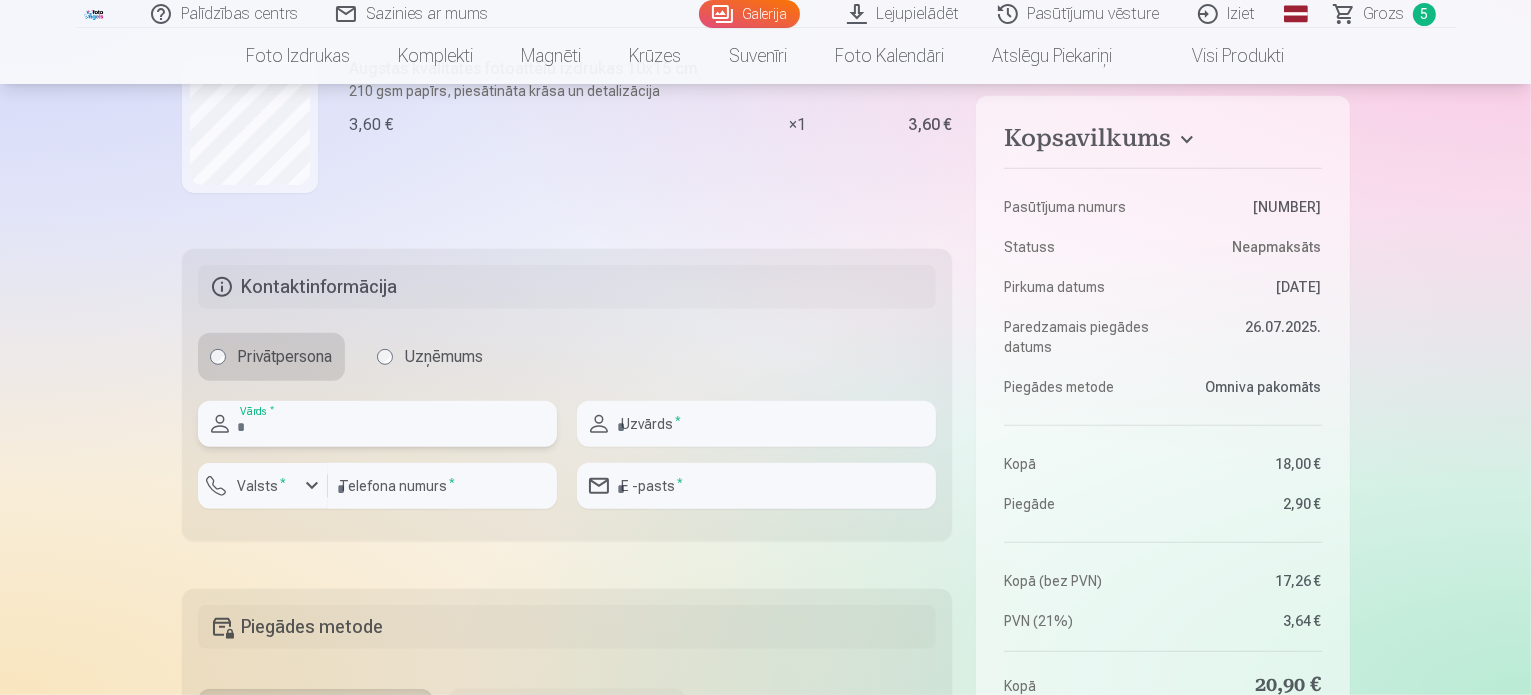 click at bounding box center [377, 424] 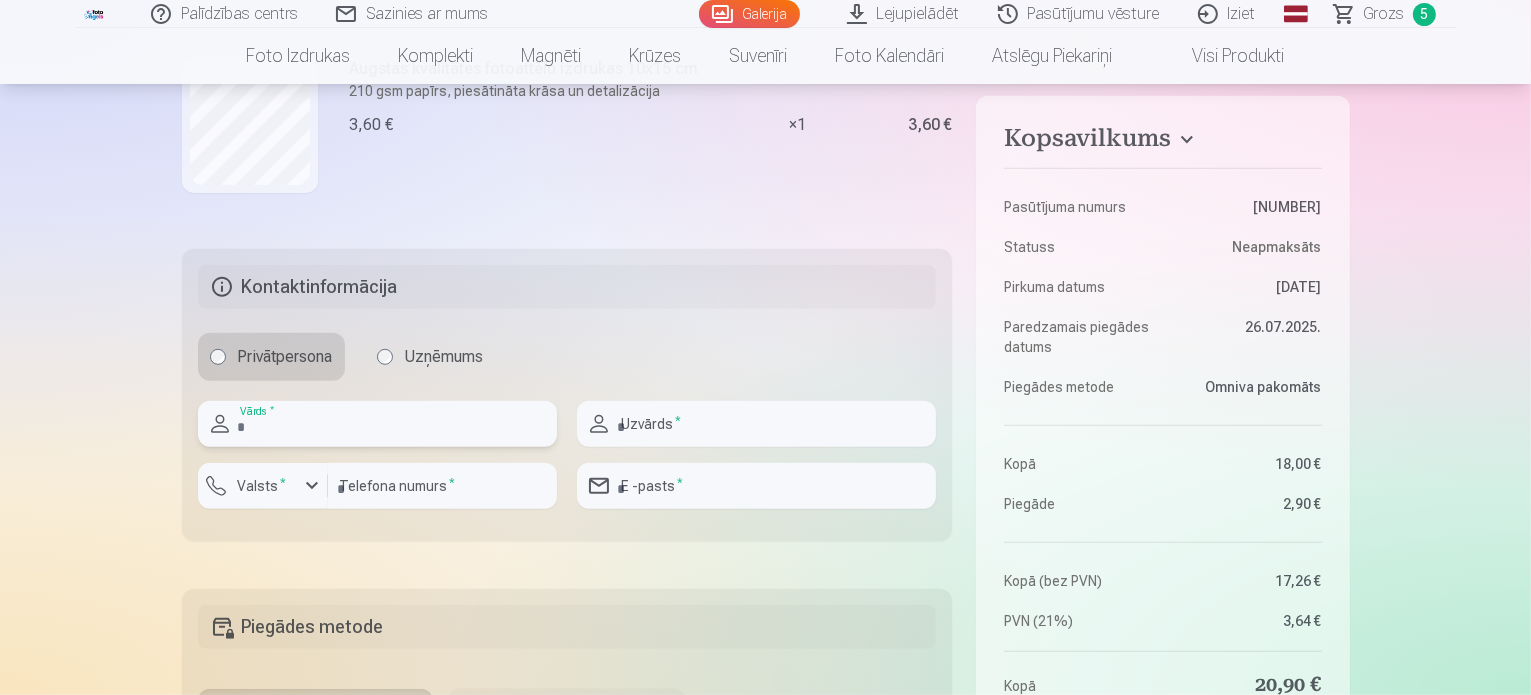 type on "******" 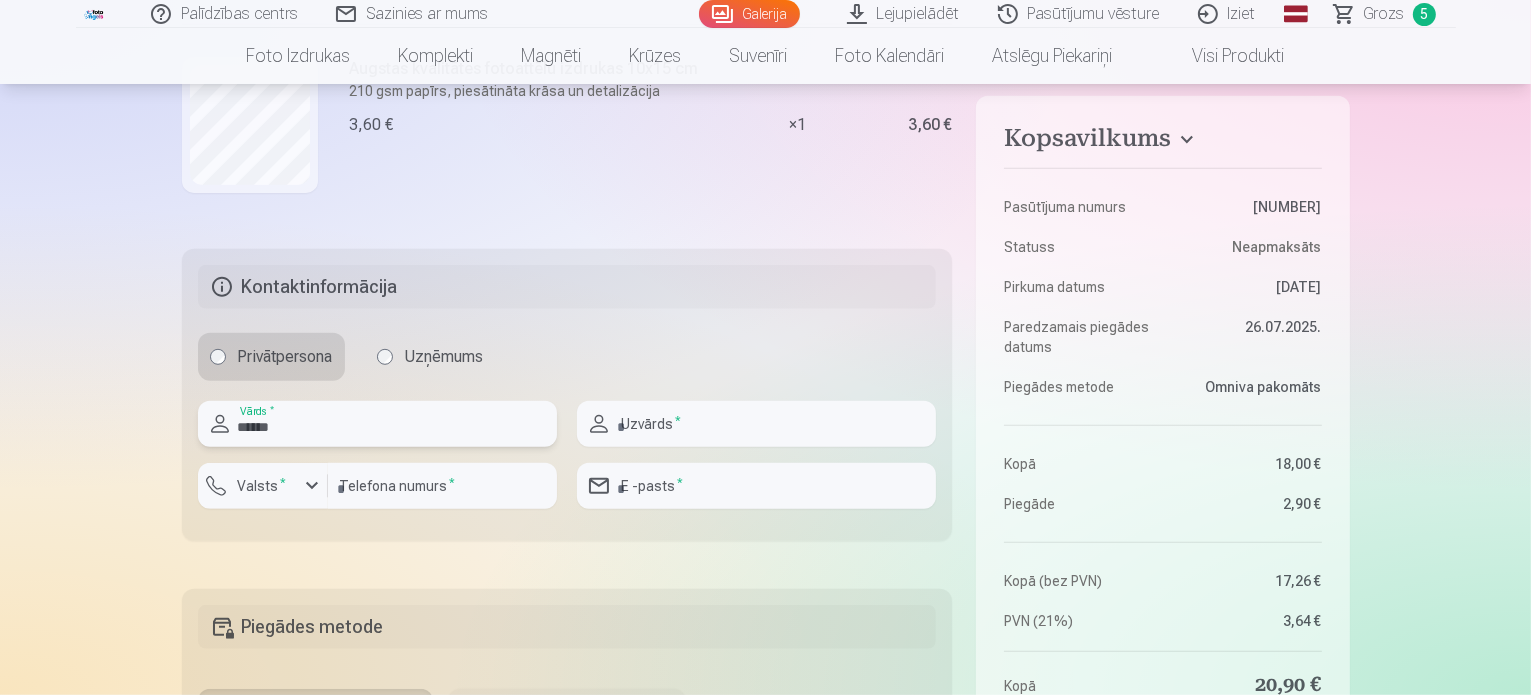 type on "*********" 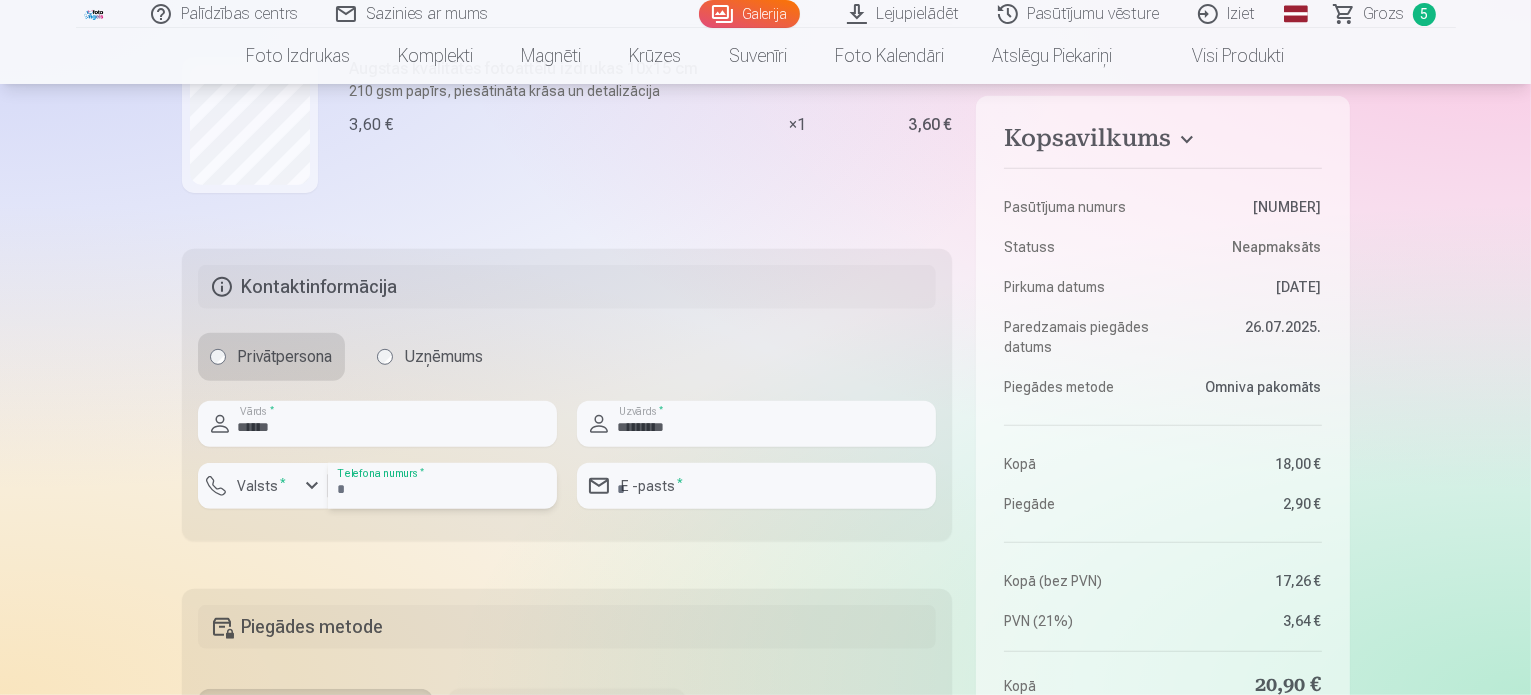 type on "********" 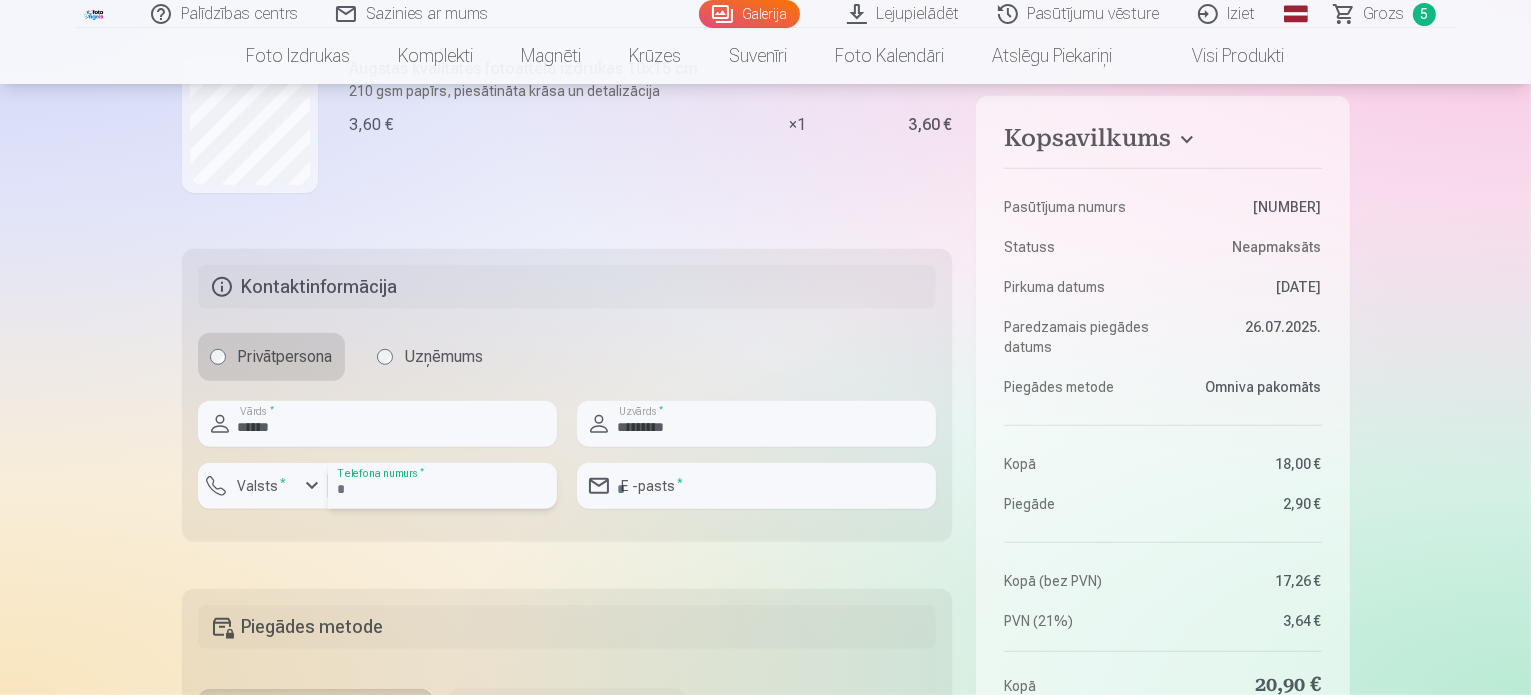 type on "**********" 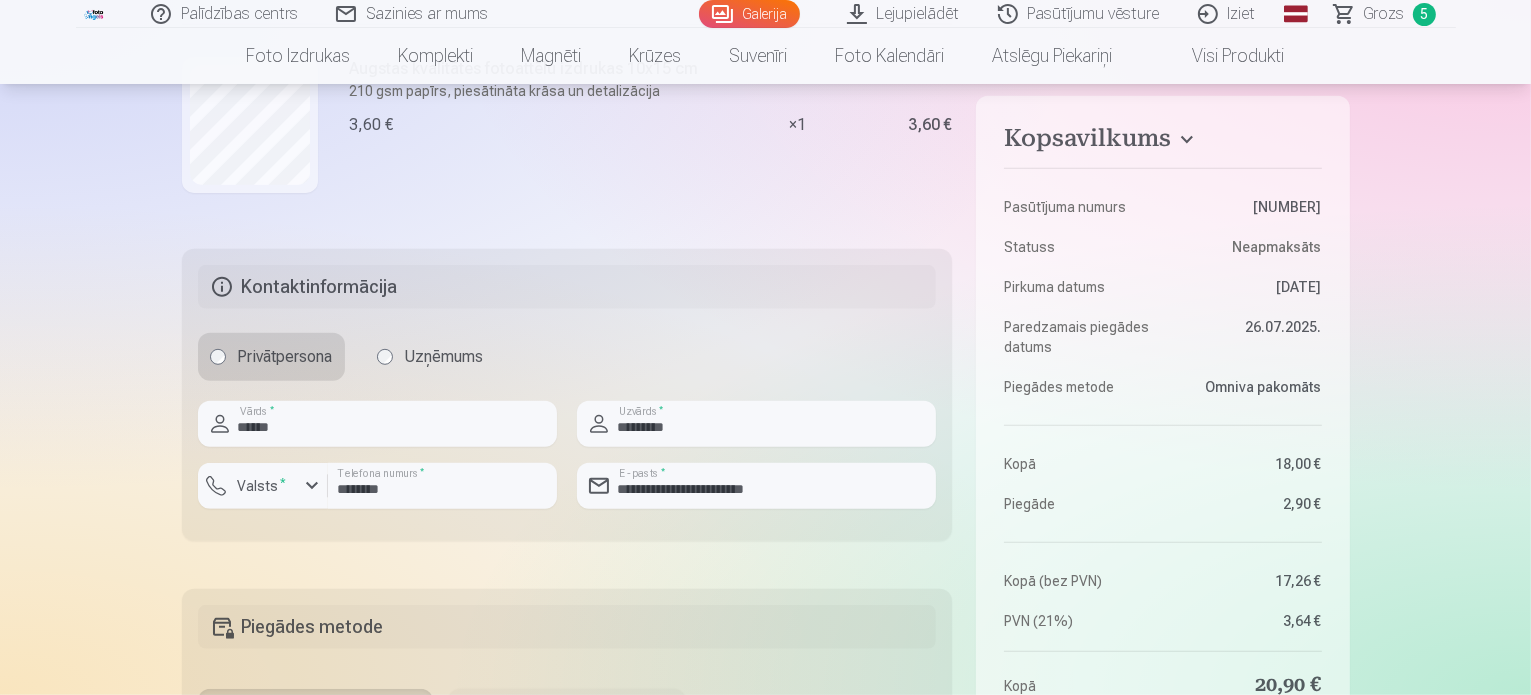 type on "*********" 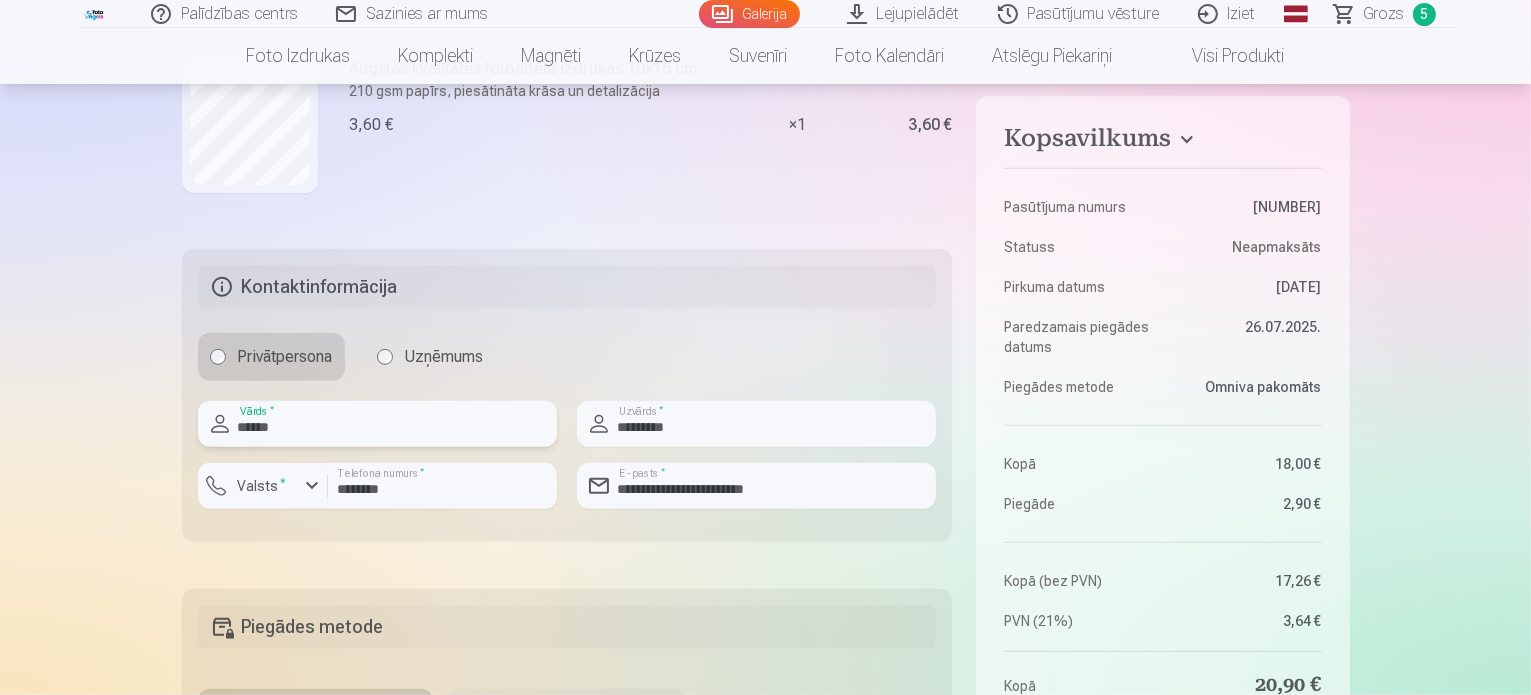 scroll, scrollTop: 1548, scrollLeft: 0, axis: vertical 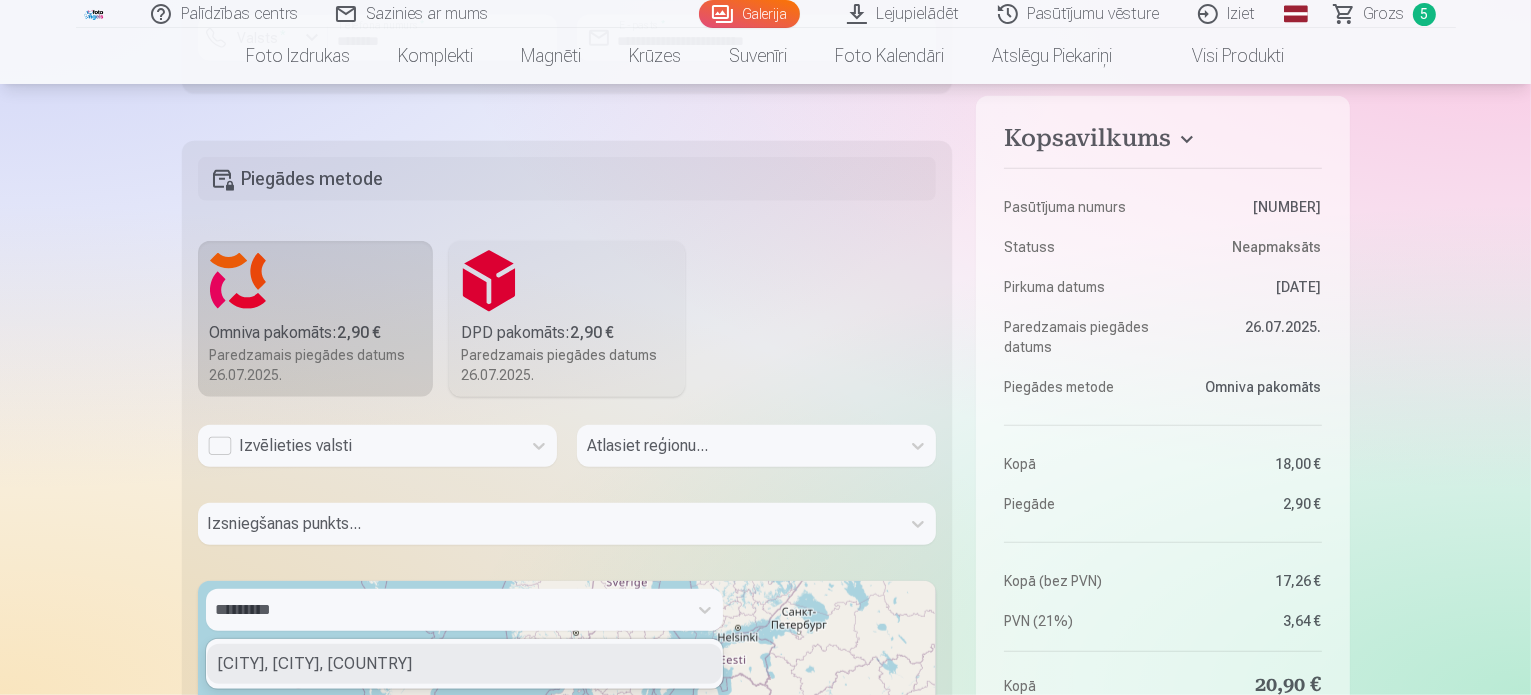 click on "Izvēlieties valsti" at bounding box center (359, 446) 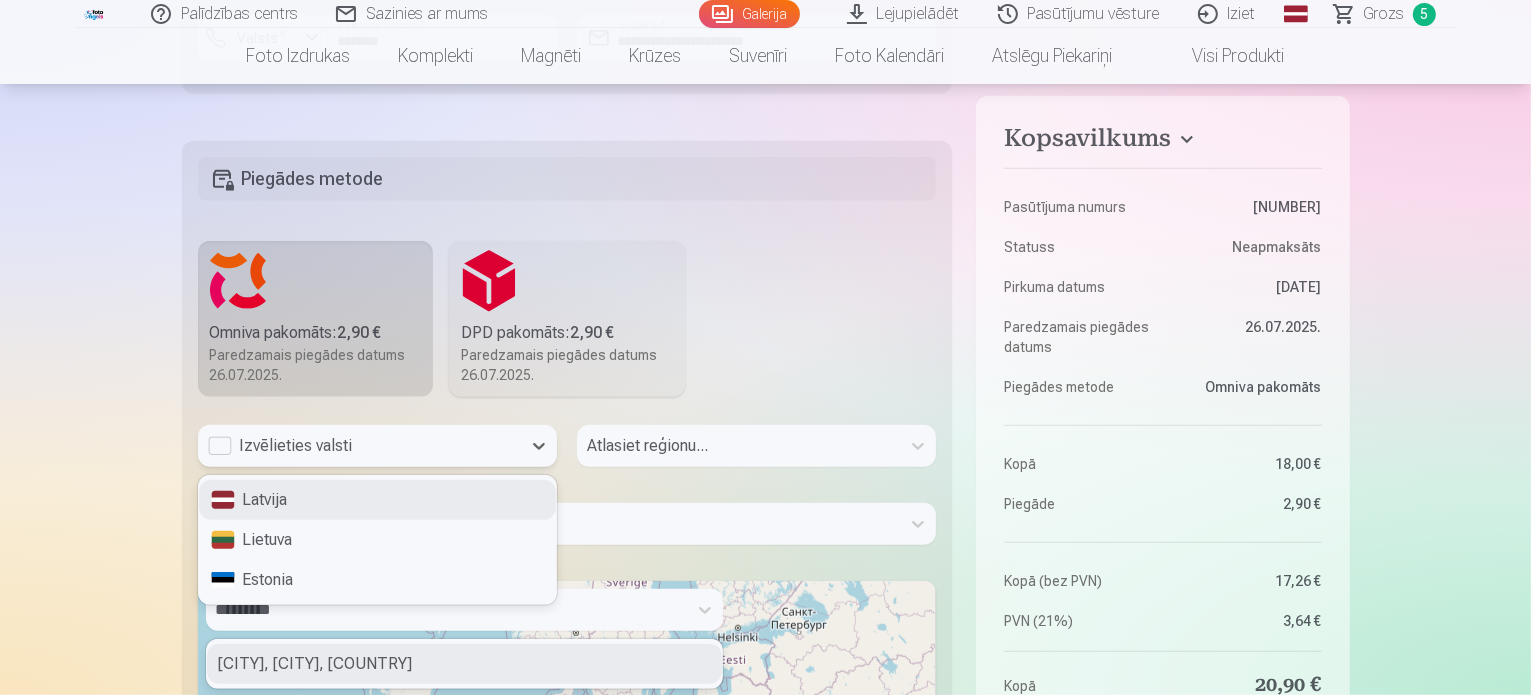 click on "Latvija" at bounding box center [377, 500] 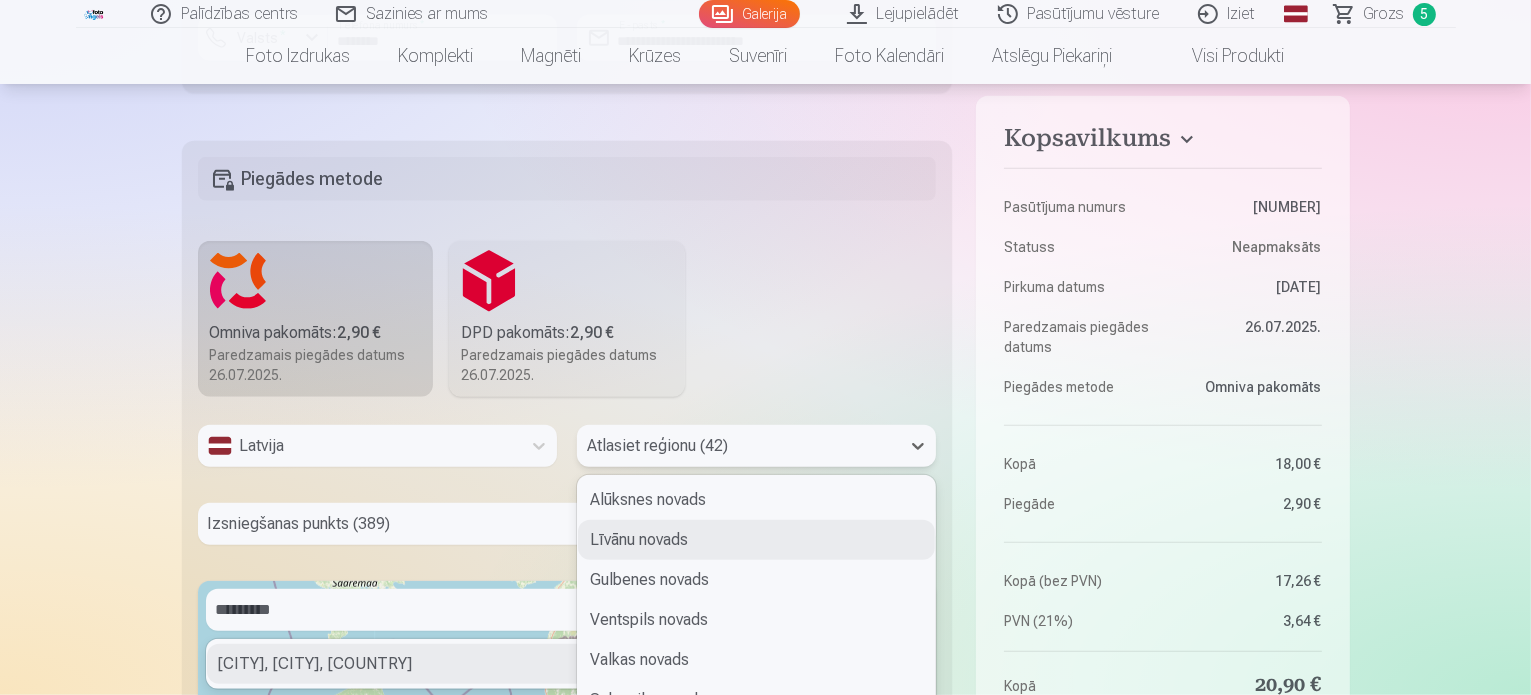 scroll, scrollTop: 1636, scrollLeft: 0, axis: vertical 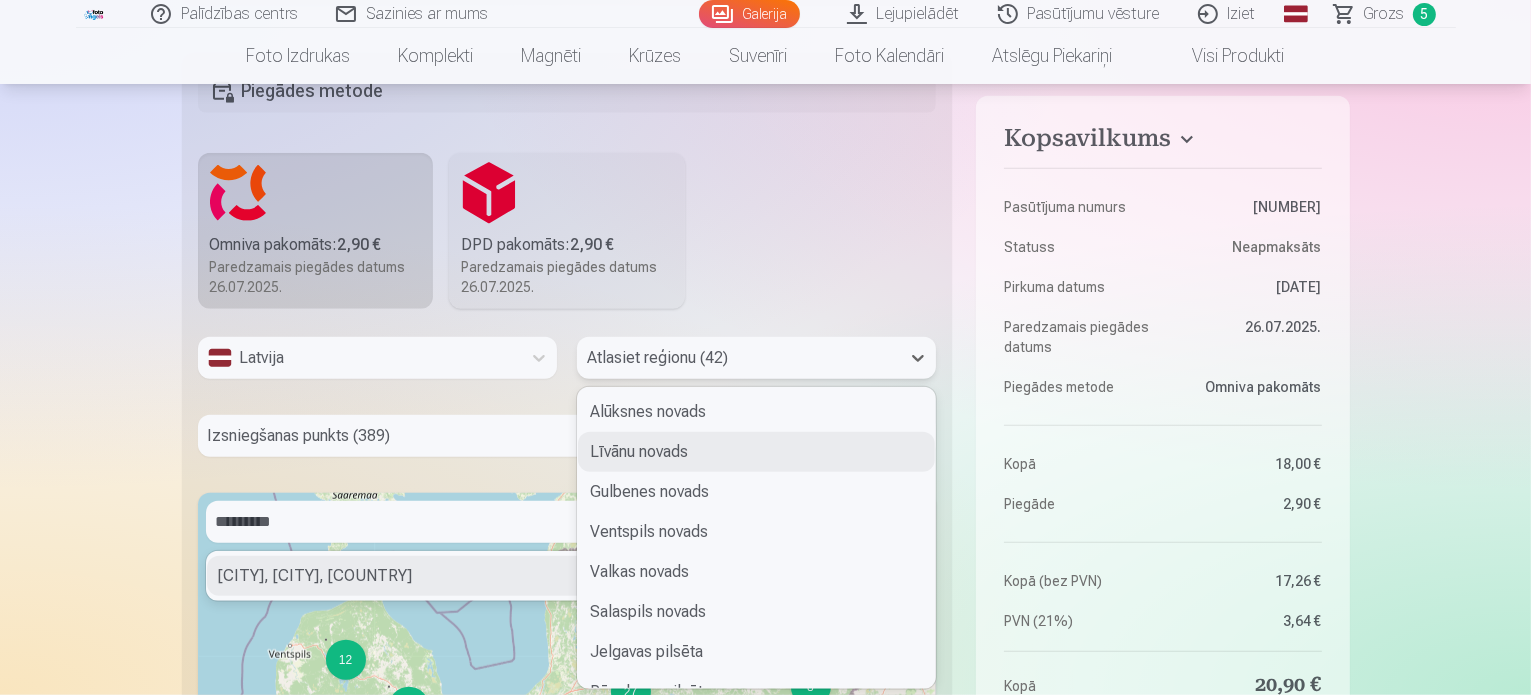 click on "42 results available. Use Up and Down to choose options, press Enter to select the currently focused option, press Escape to exit the menu, press Tab to select the option and exit the menu. Atlasiet reģionu (42) Alūksnes novads Līvānu novads Gulbenes novads Ventspils novads Valkas novads Salaspils novads Jelgavas pilsēta Rēzeknes pilsēta Jūrmalas pilsēta Ventspils pilsēta Rīgas pilsēta Liepājas pilsēta Dienvidkurzemes novads Kuldīgas novads Saldus novads Talsu novads Tukuma novads Dobeles novads Jelgavas novads Mārupes novads Bauskas novads Ogres novads Aizkraukles novads Jēkabpils novads Ludzas novads Rēzeknes novads Balvu novads Madonas novads Smiltenes novads Cēsu novads Valmieras novads Ādažu novads Ropažu novads Siguldas novads Preiļu novads Krāslavas novads Ķekavas novads Olaines novads Saulkrastu novads Limbažu novads Augšdaugavas novads Varakļānu novads" at bounding box center (756, 358) 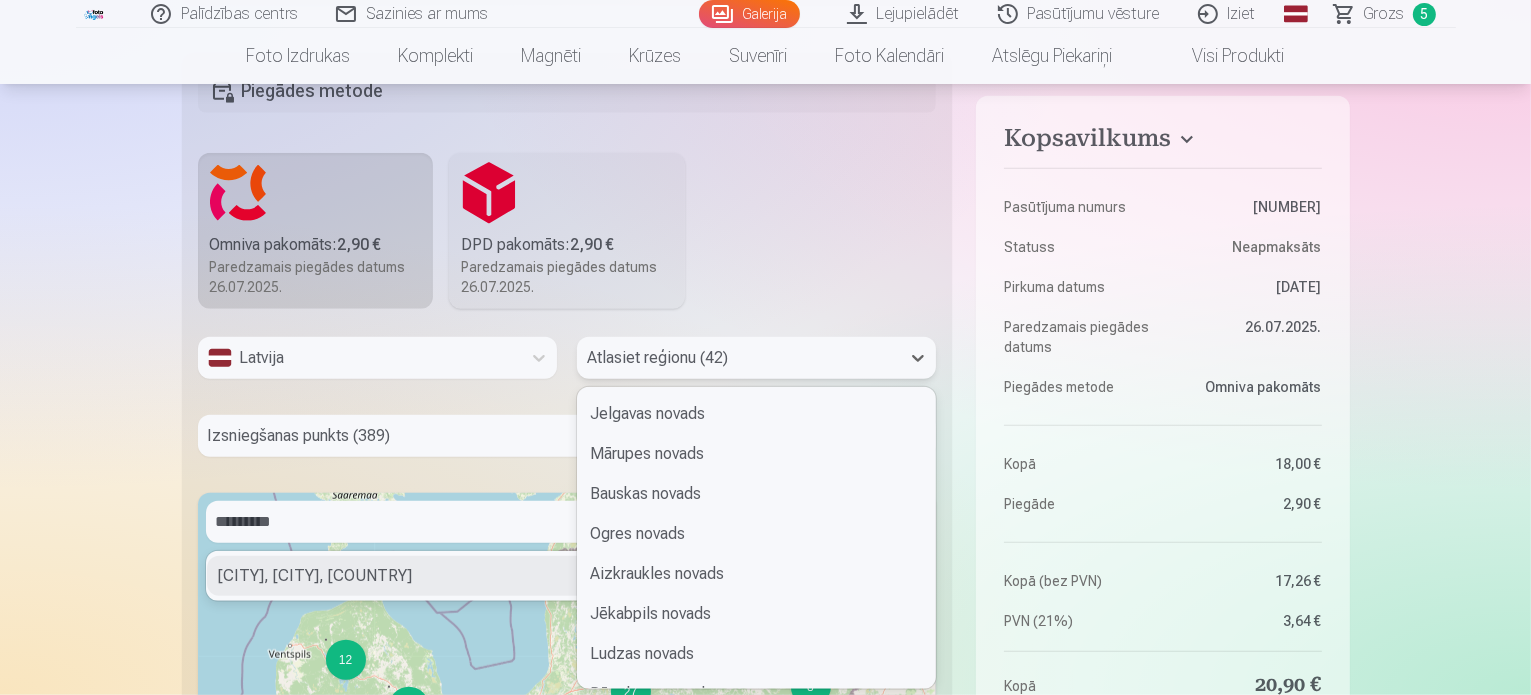 scroll, scrollTop: 688, scrollLeft: 0, axis: vertical 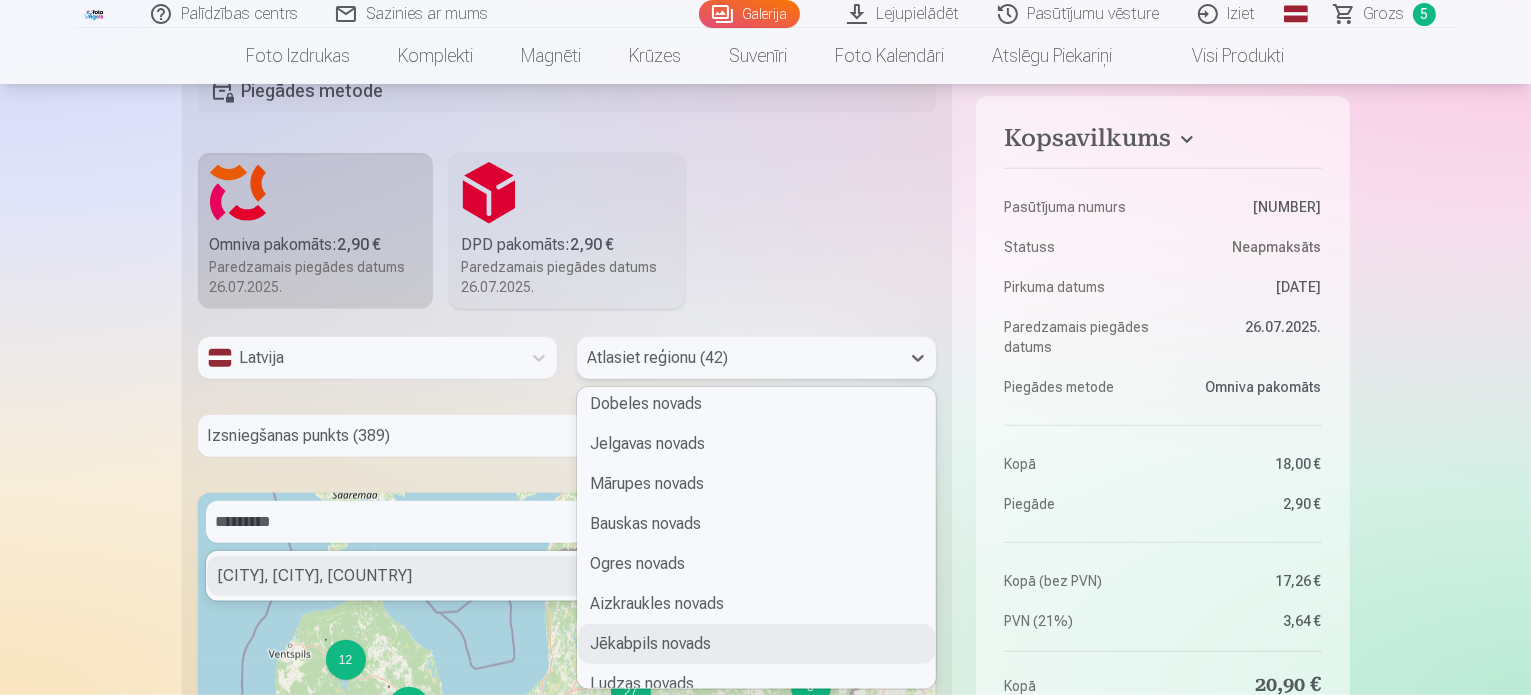 click on "Jēkabpils novads" at bounding box center [756, 644] 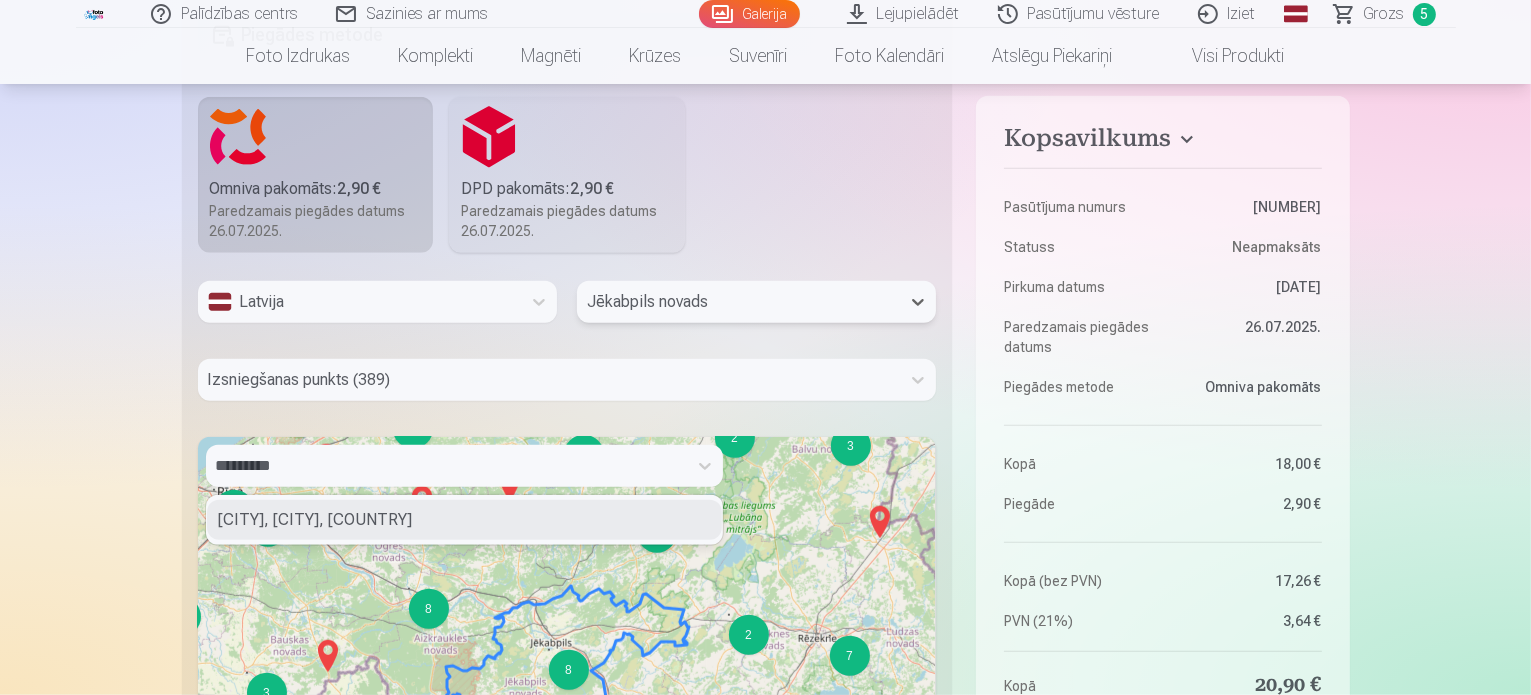 scroll, scrollTop: 1936, scrollLeft: 0, axis: vertical 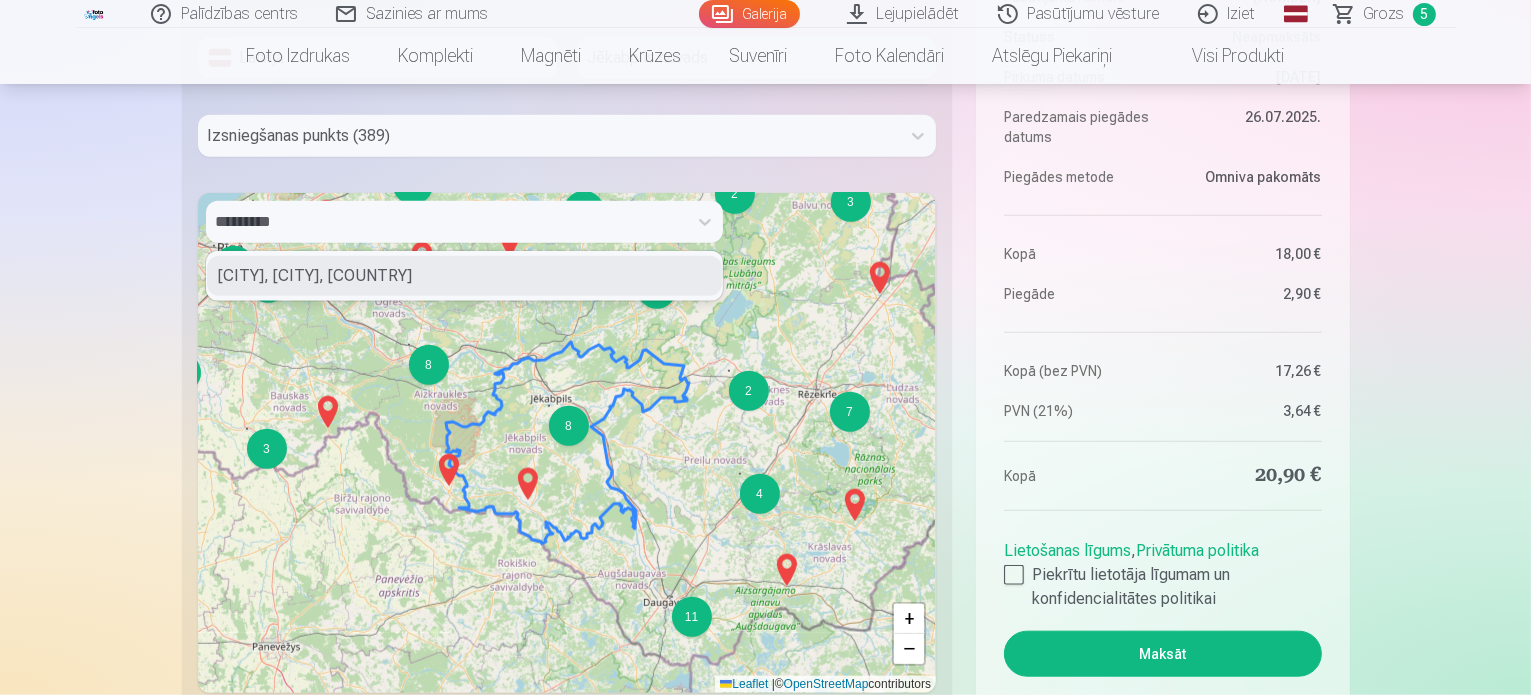 click at bounding box center (549, 136) 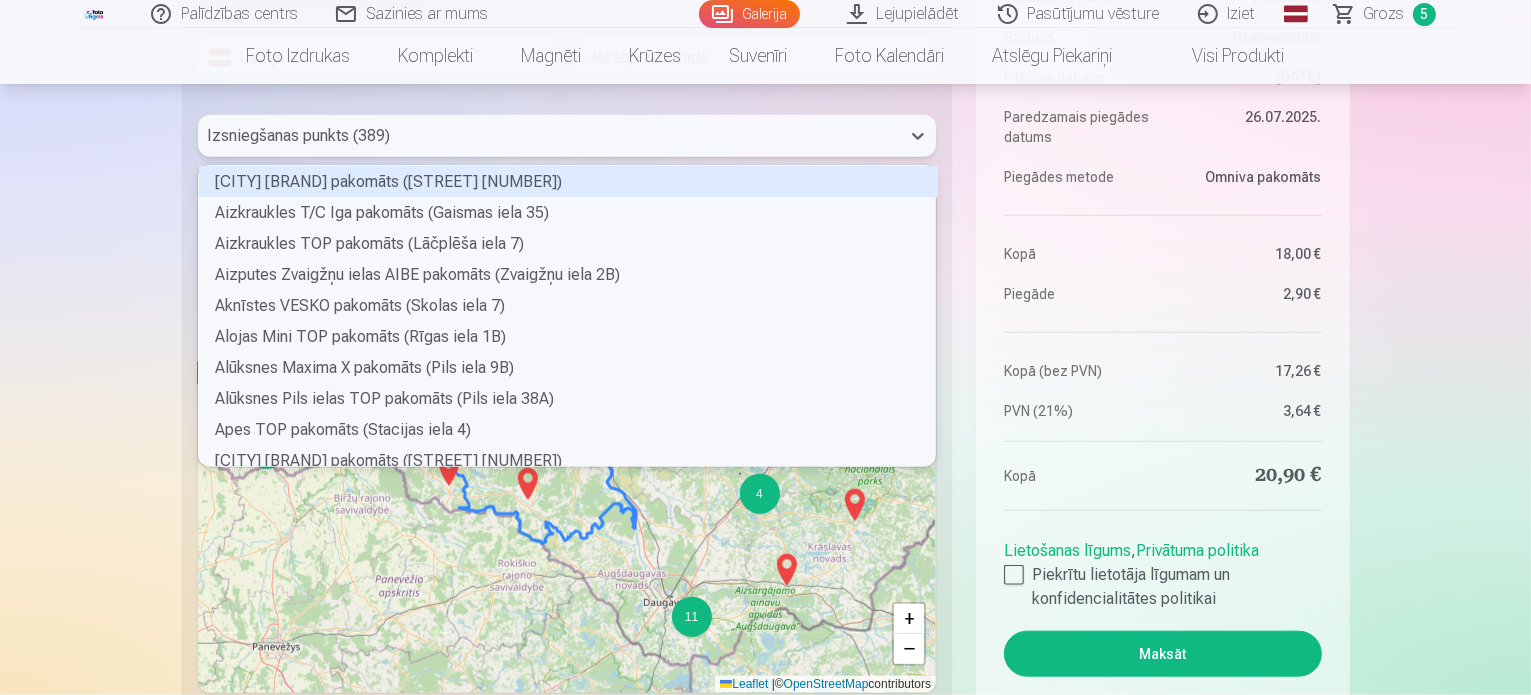 scroll, scrollTop: 5, scrollLeft: 6, axis: both 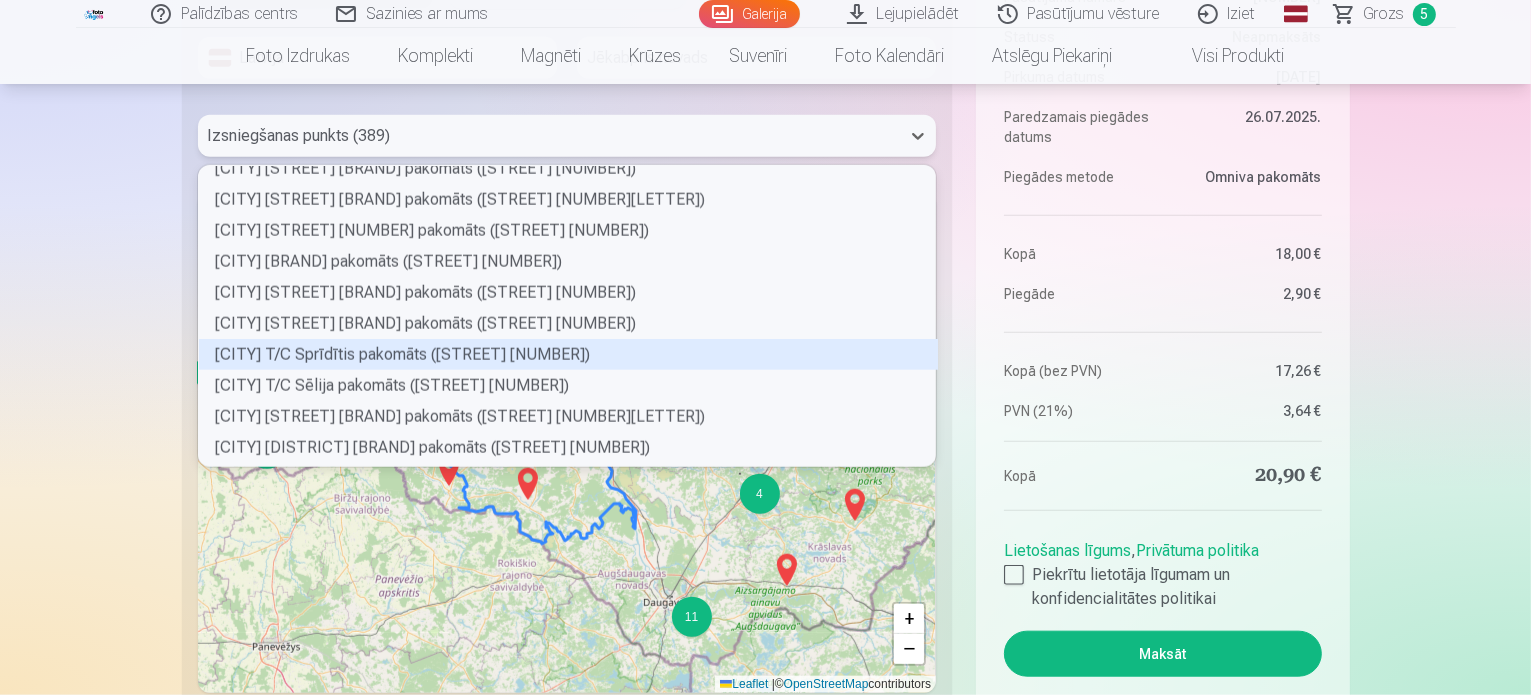 click on "[CITY] T/C Sprīdītis pakomāts ([STREET] [NUMBER])" at bounding box center (568, 354) 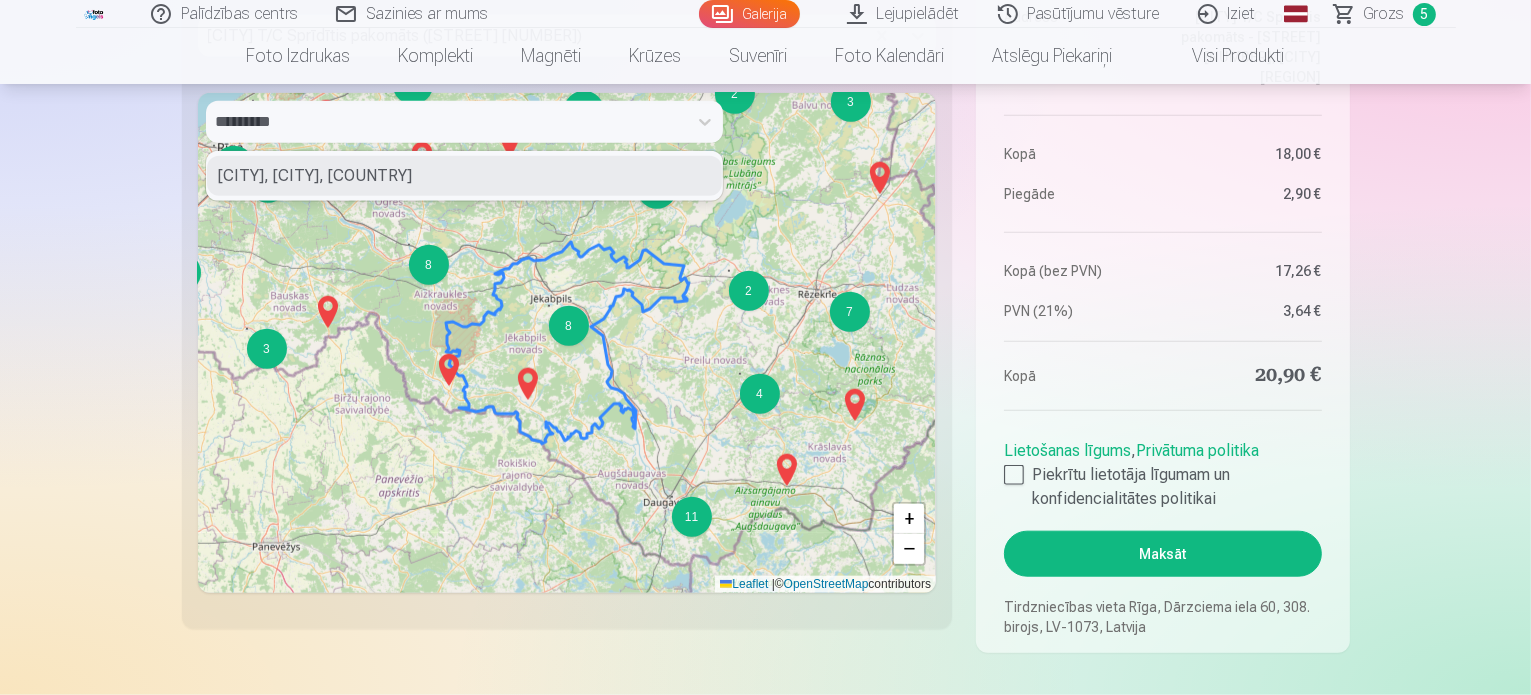 scroll, scrollTop: 2136, scrollLeft: 0, axis: vertical 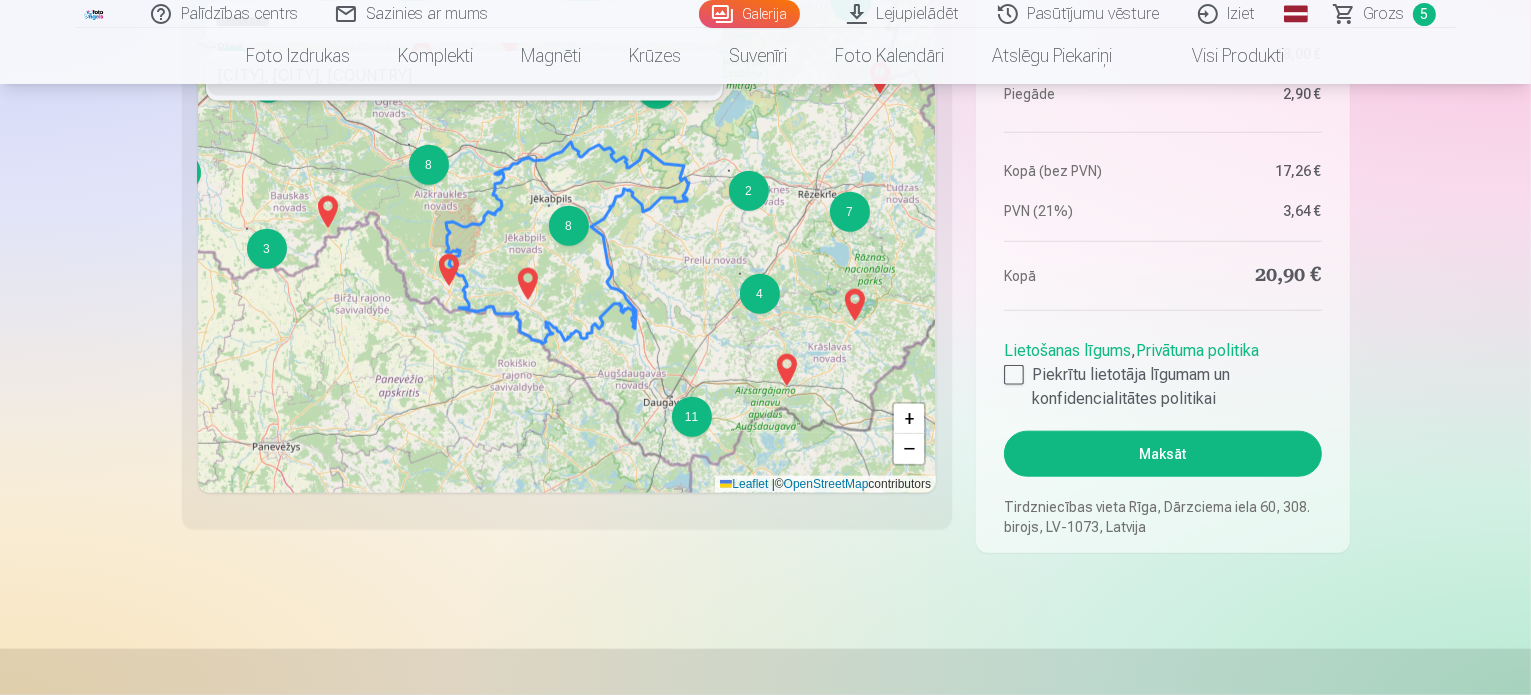click on "Maksāt" at bounding box center [1162, 454] 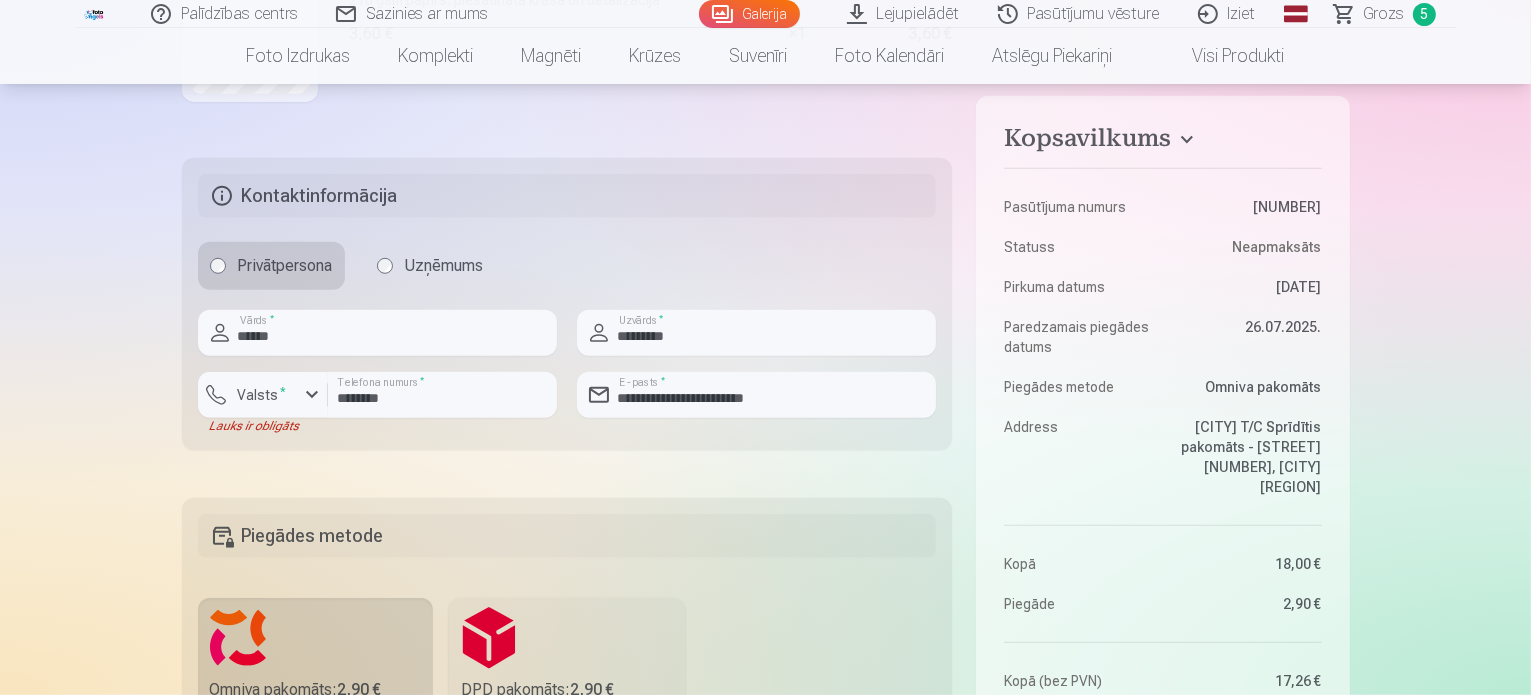 scroll, scrollTop: 1136, scrollLeft: 0, axis: vertical 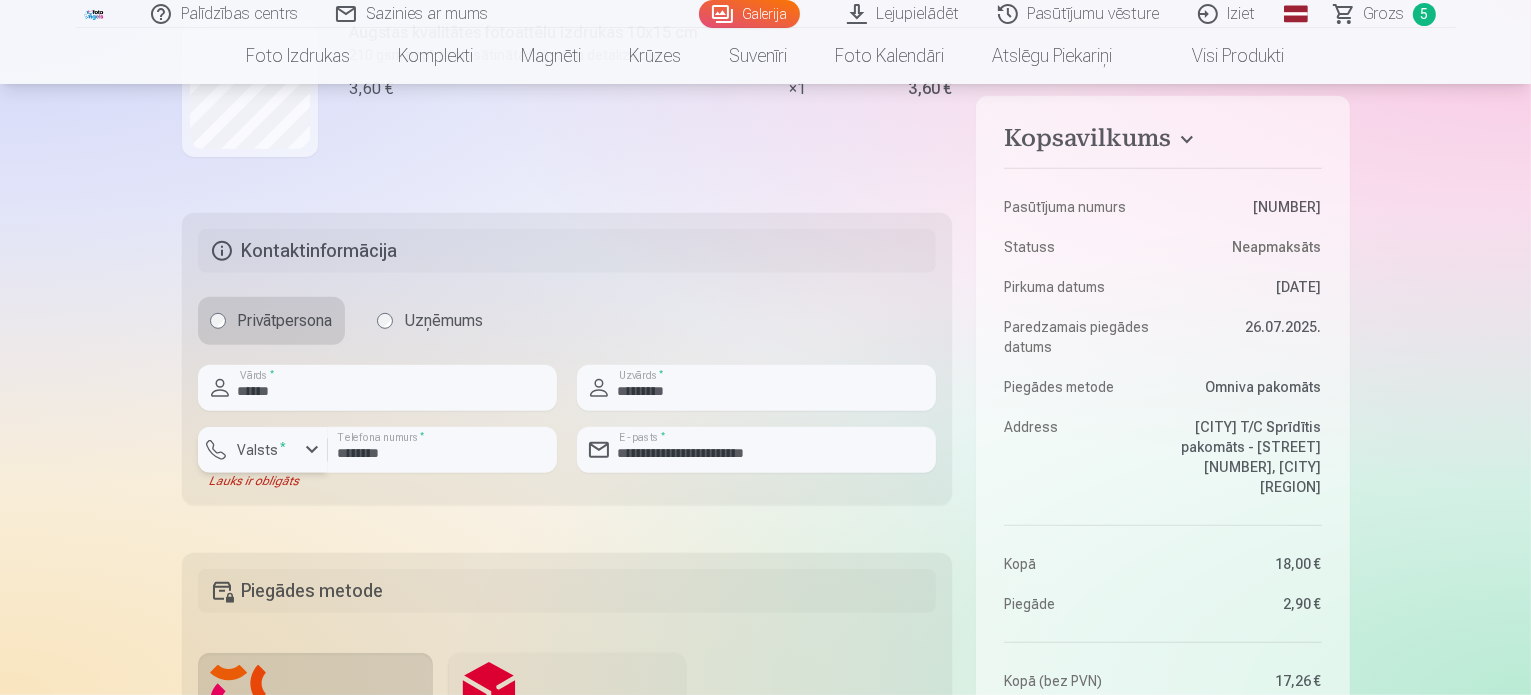 click on "Valsts *" at bounding box center (262, 450) 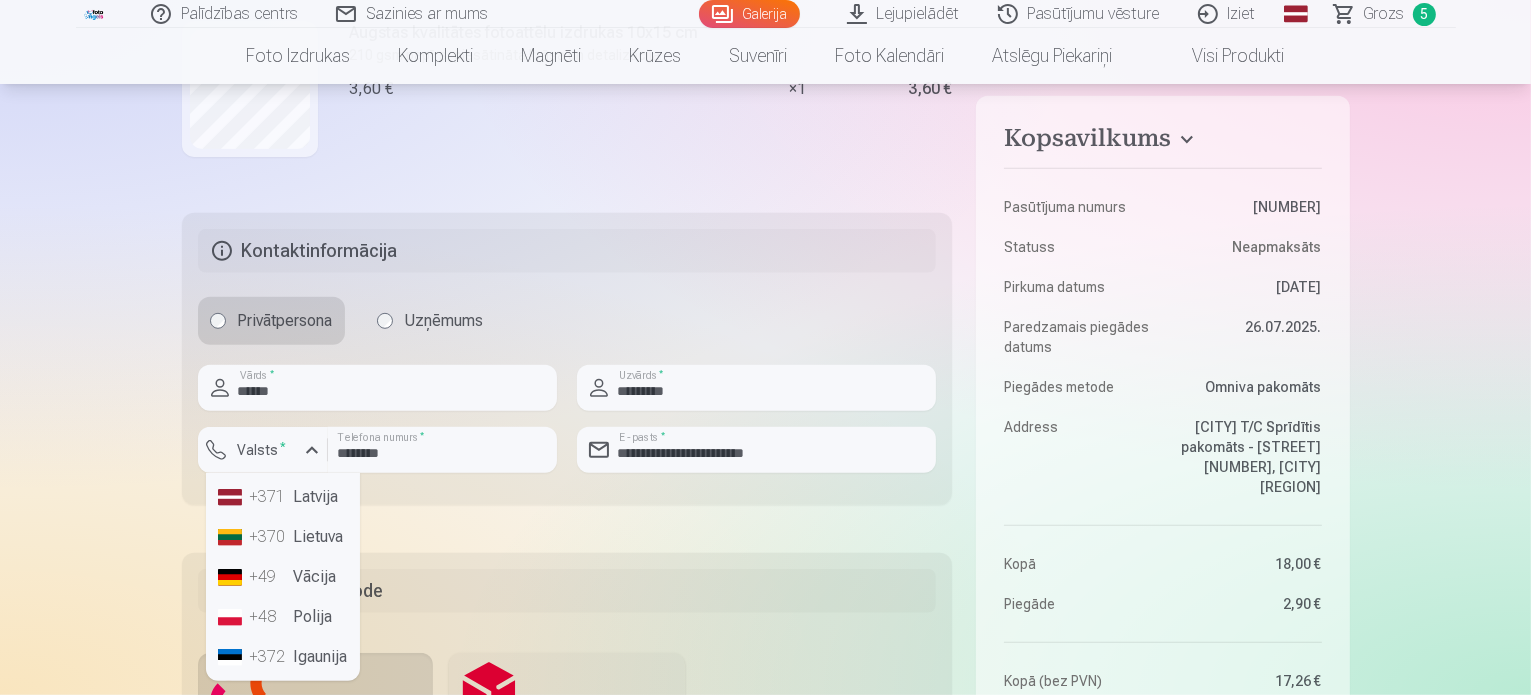 click on "[PHONE_CODE] [COUNTRY]" at bounding box center [283, 497] 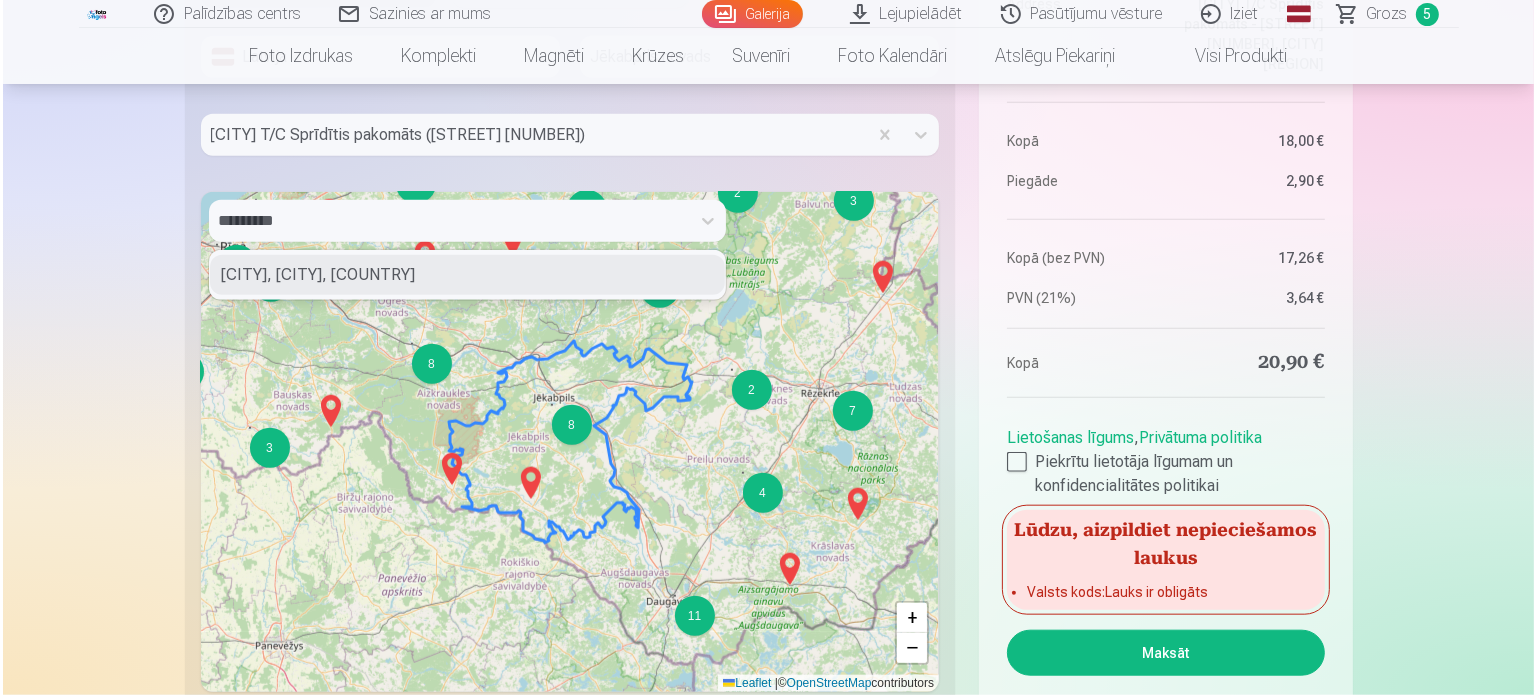 scroll, scrollTop: 2236, scrollLeft: 0, axis: vertical 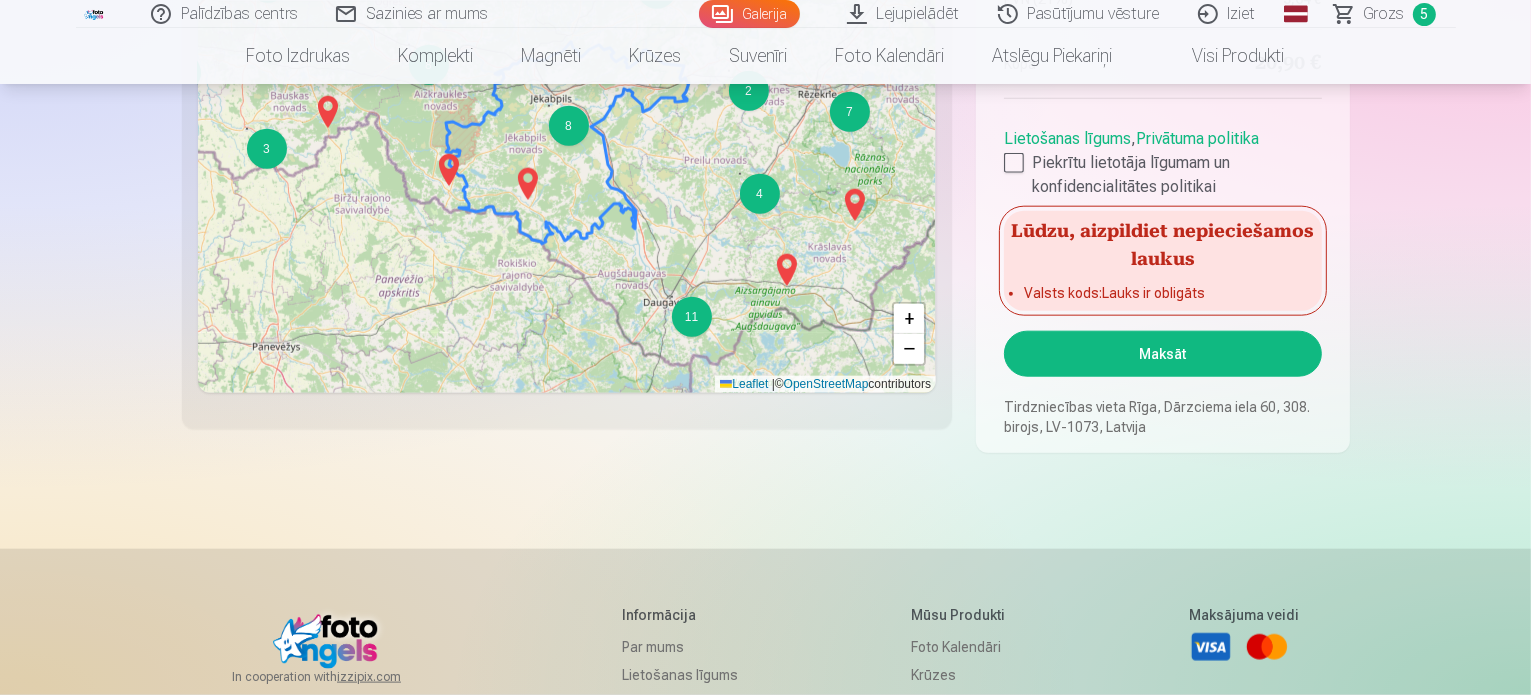 click on "Maksāt" at bounding box center [1162, 354] 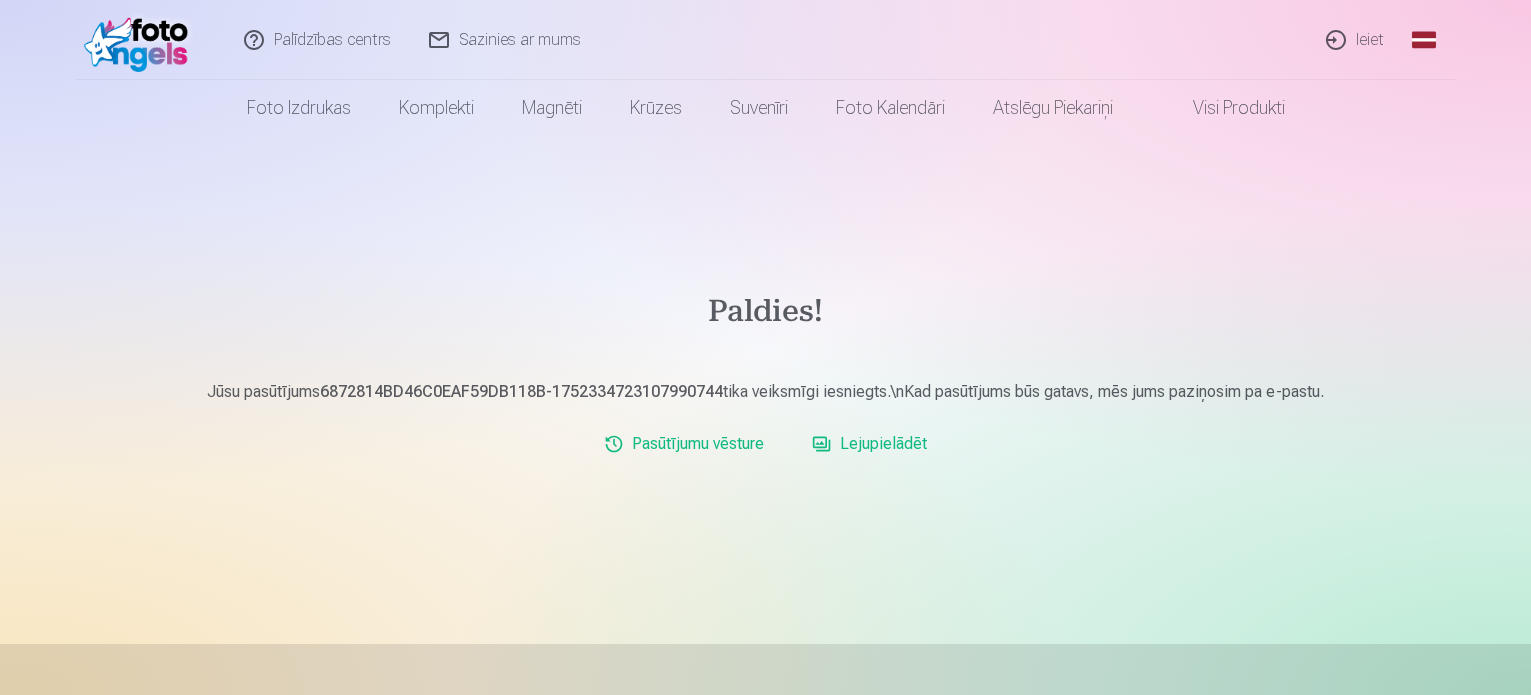 scroll, scrollTop: 0, scrollLeft: 0, axis: both 